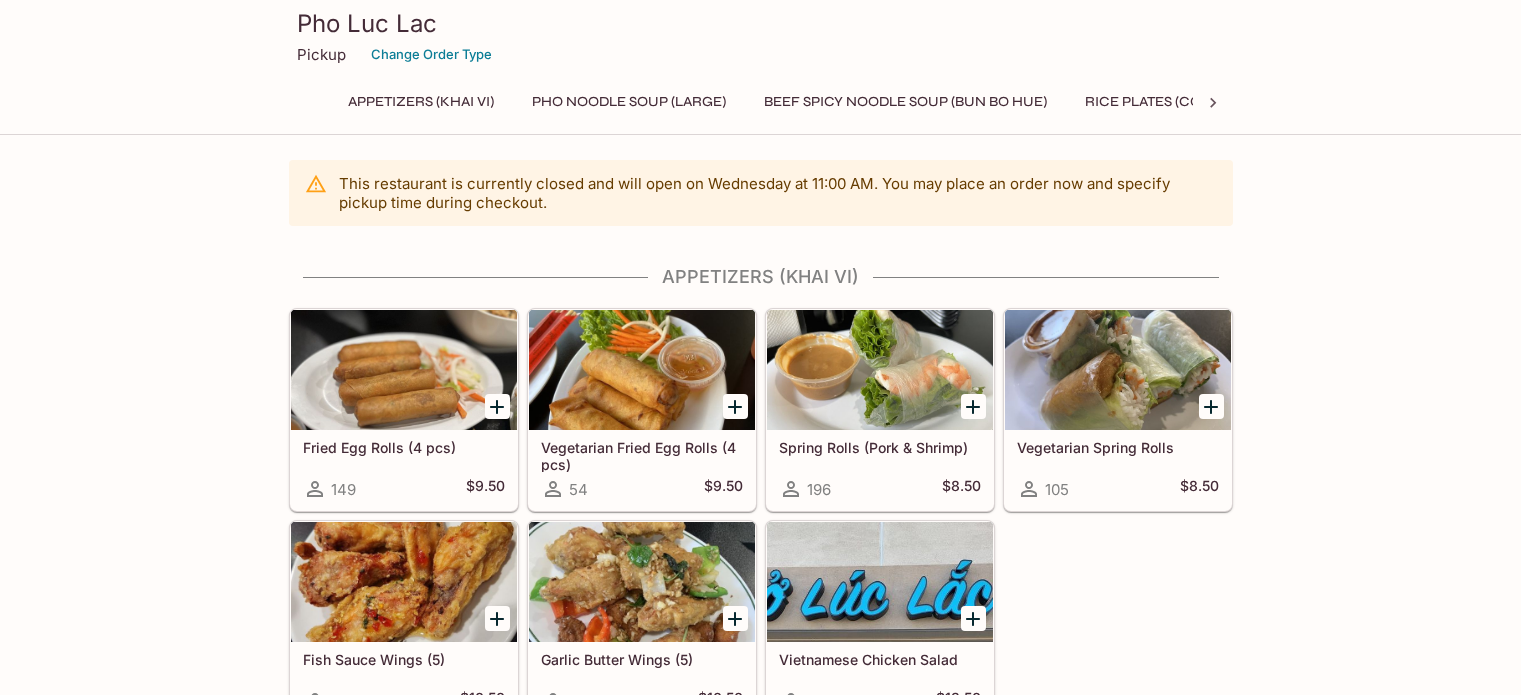 scroll, scrollTop: 0, scrollLeft: 0, axis: both 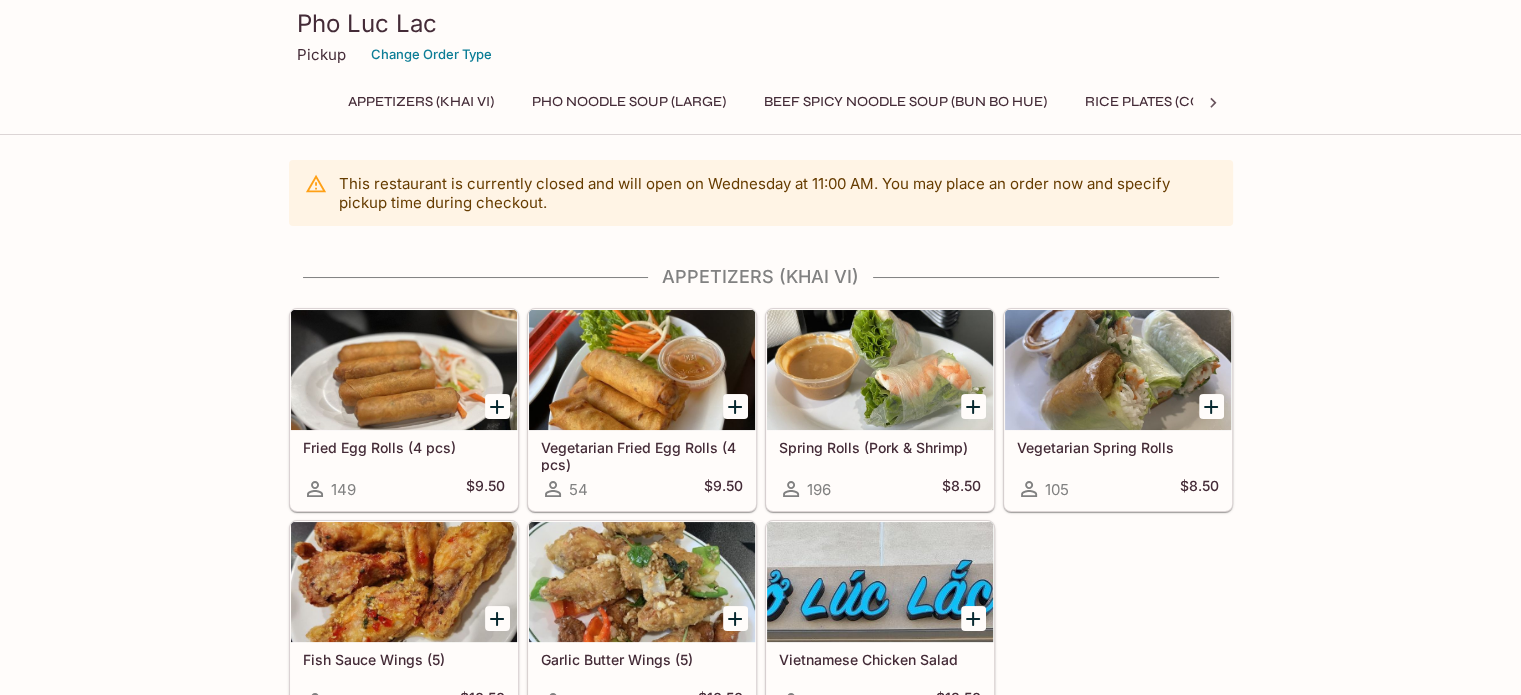click on "Pho Luc Lac Pickup Change Order Type Appetizers (Khai Vi) Pho Noodle Soup (Large) Beef Spicy Noodle Soup (Bun Bo Hue) Rice Plates (Com Dia) Banh Mi (Sandwiches) Stir Fry (Mon Xao) Rice Vermicelli (Bun) Drinks" at bounding box center [760, 67] 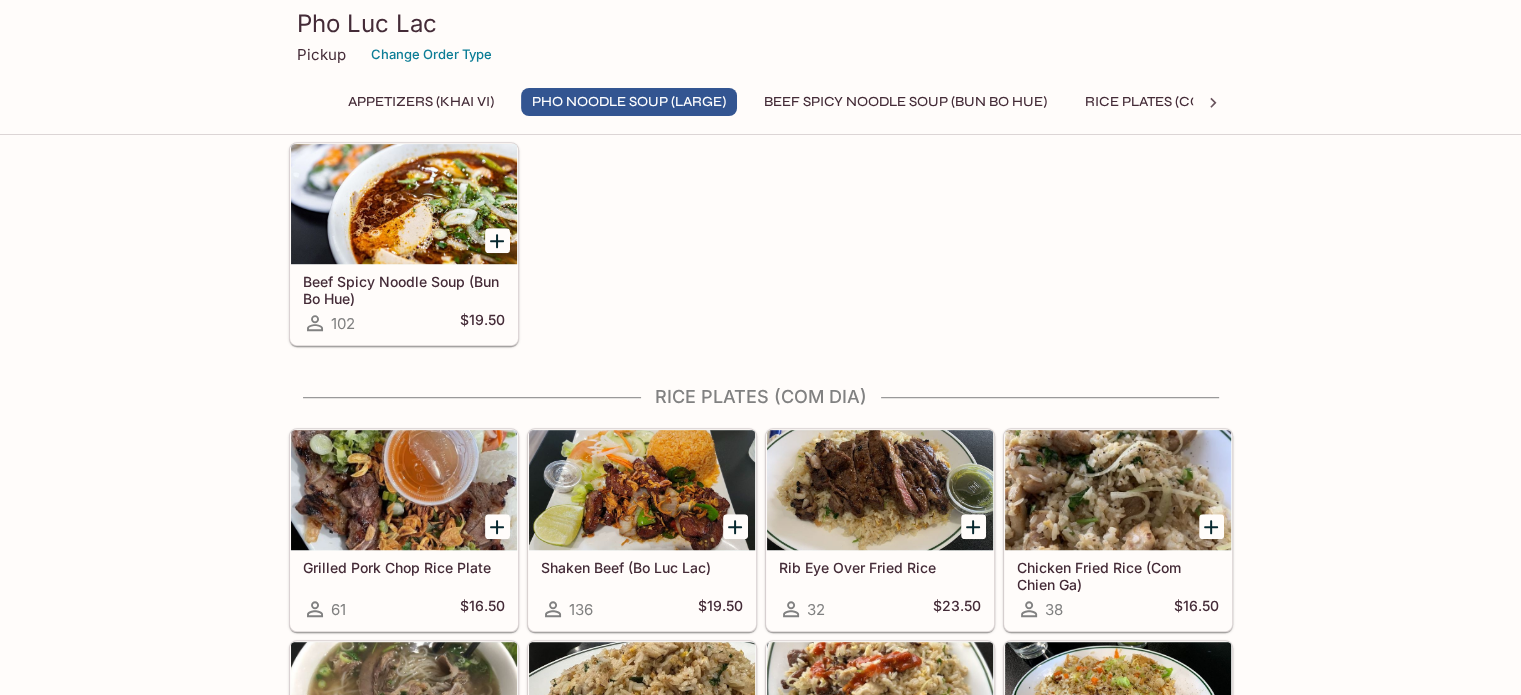 scroll, scrollTop: 2121, scrollLeft: 0, axis: vertical 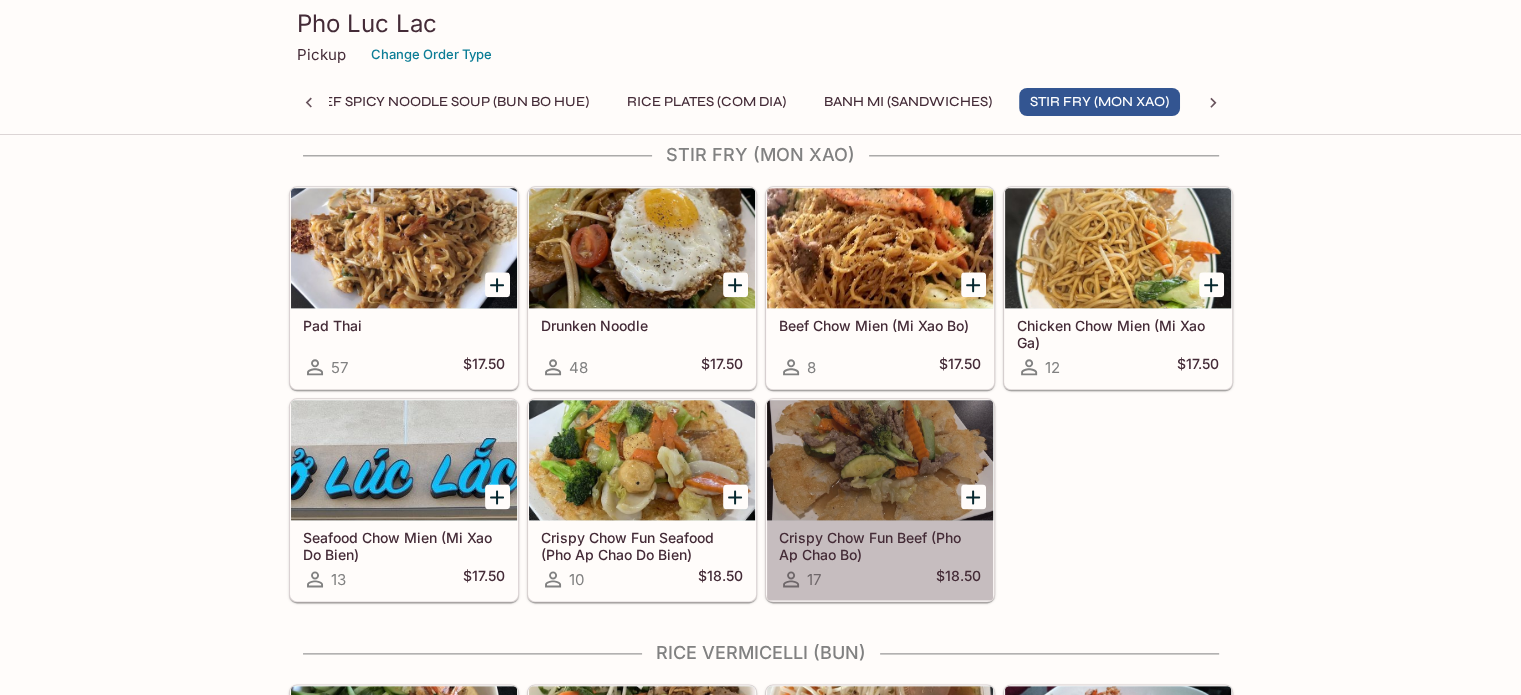 click at bounding box center [880, 460] 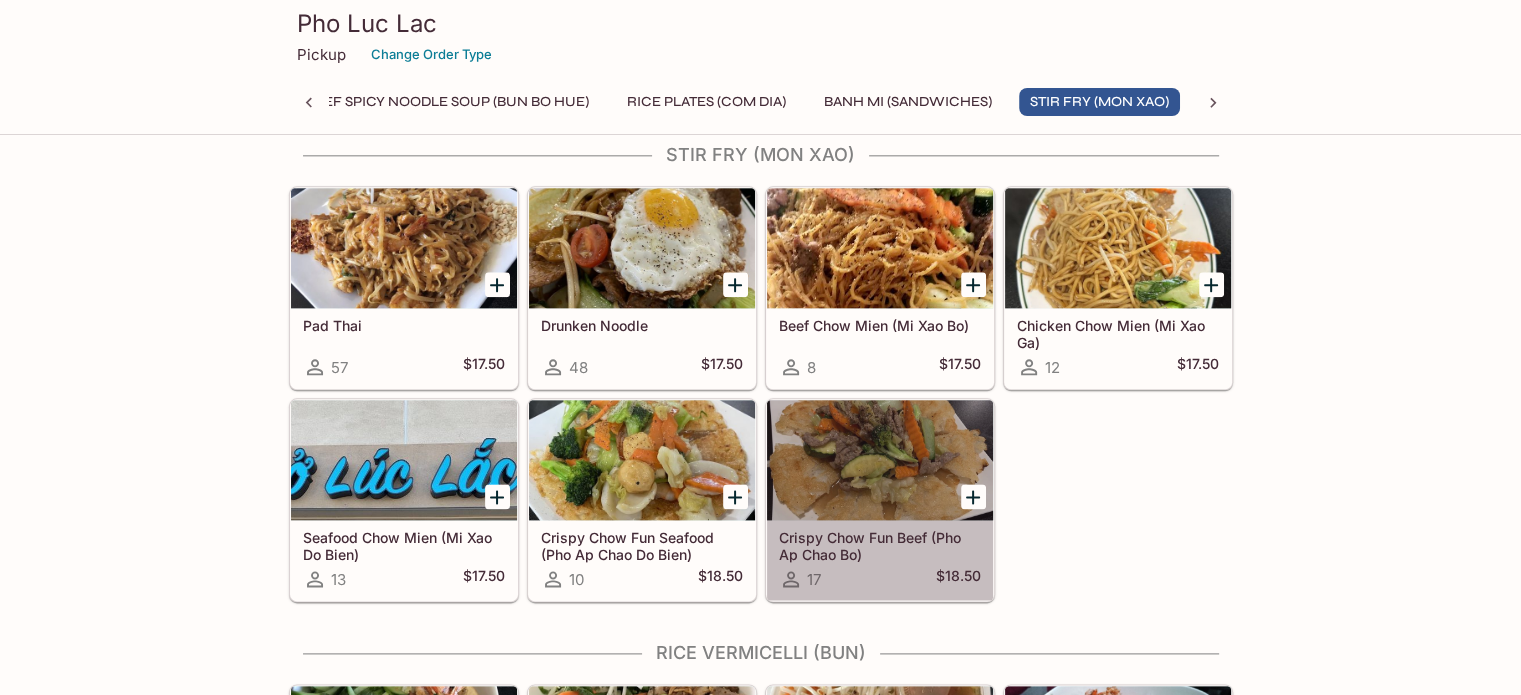 scroll, scrollTop: 0, scrollLeft: 0, axis: both 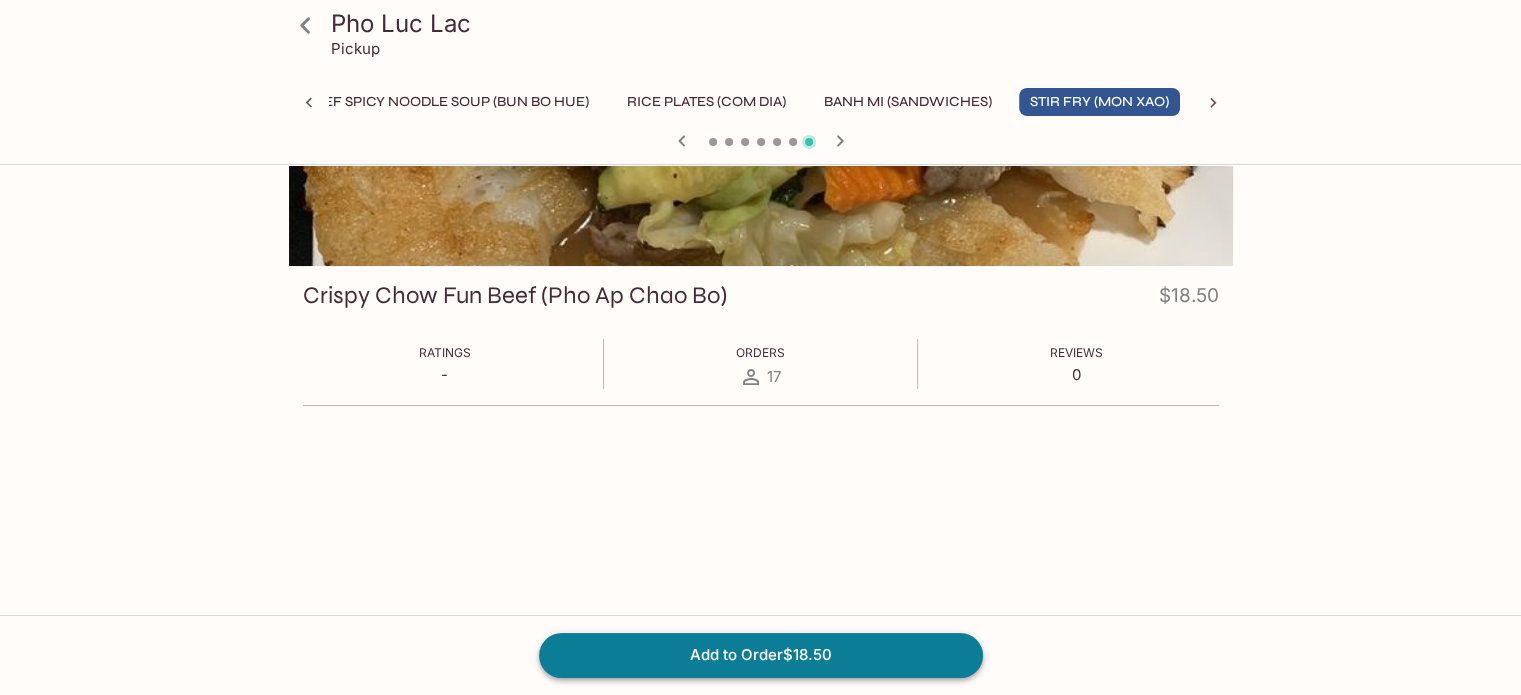 click on "Add to Order  $18.50" at bounding box center (761, 655) 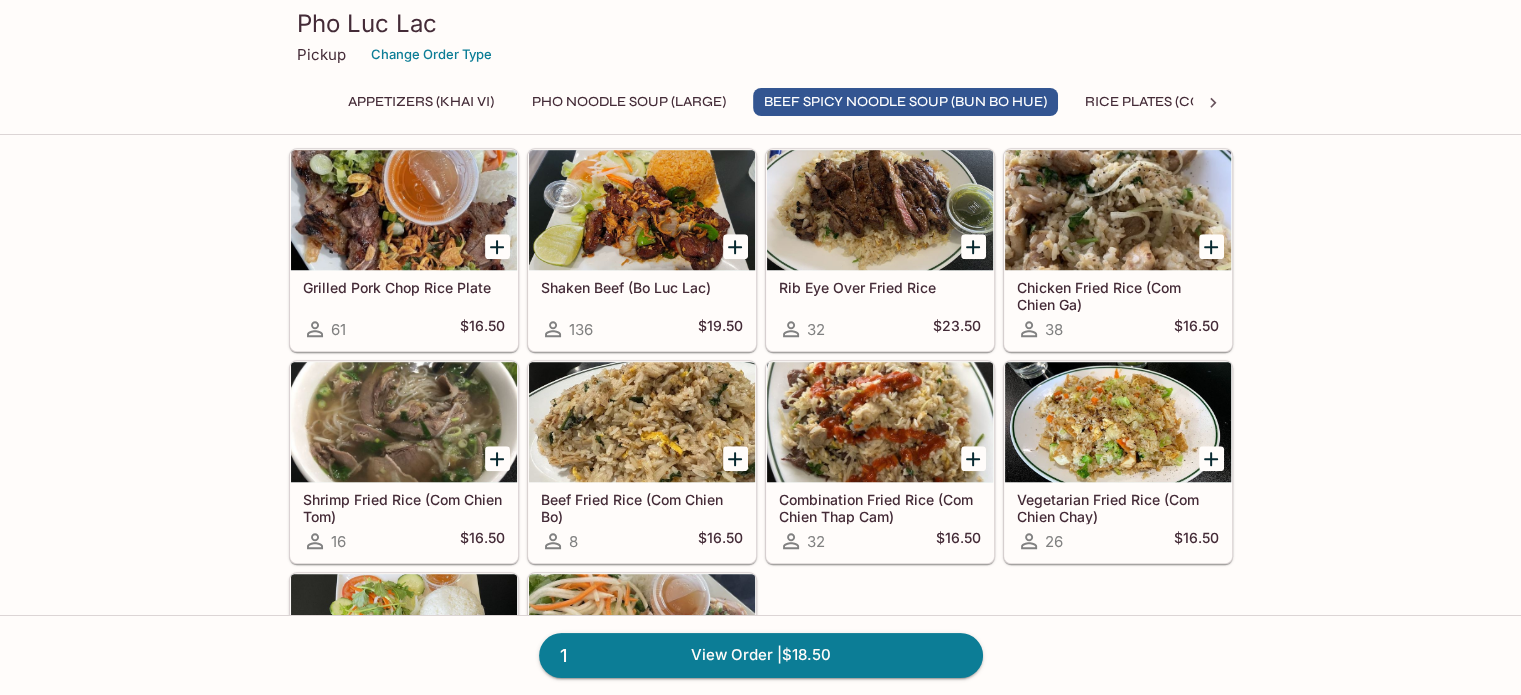 scroll, scrollTop: 1500, scrollLeft: 0, axis: vertical 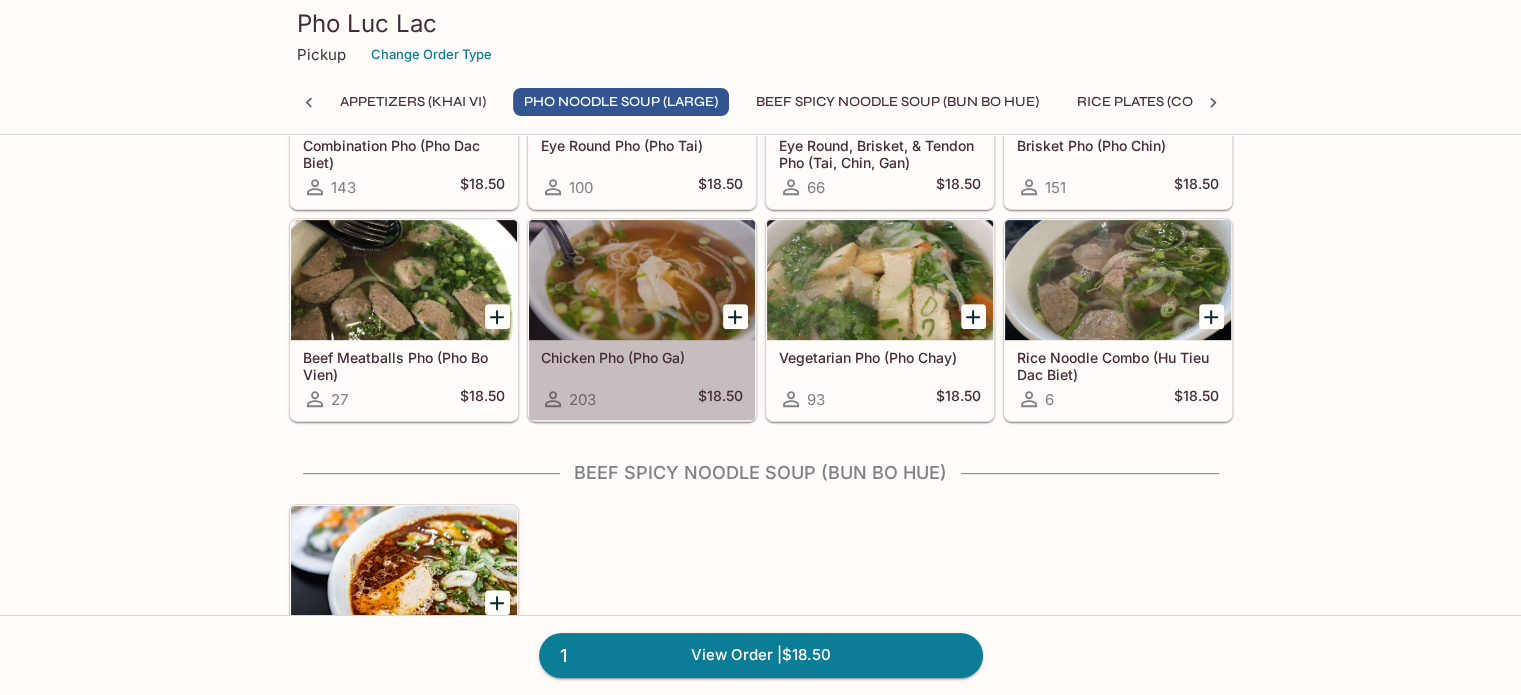 click at bounding box center [642, 280] 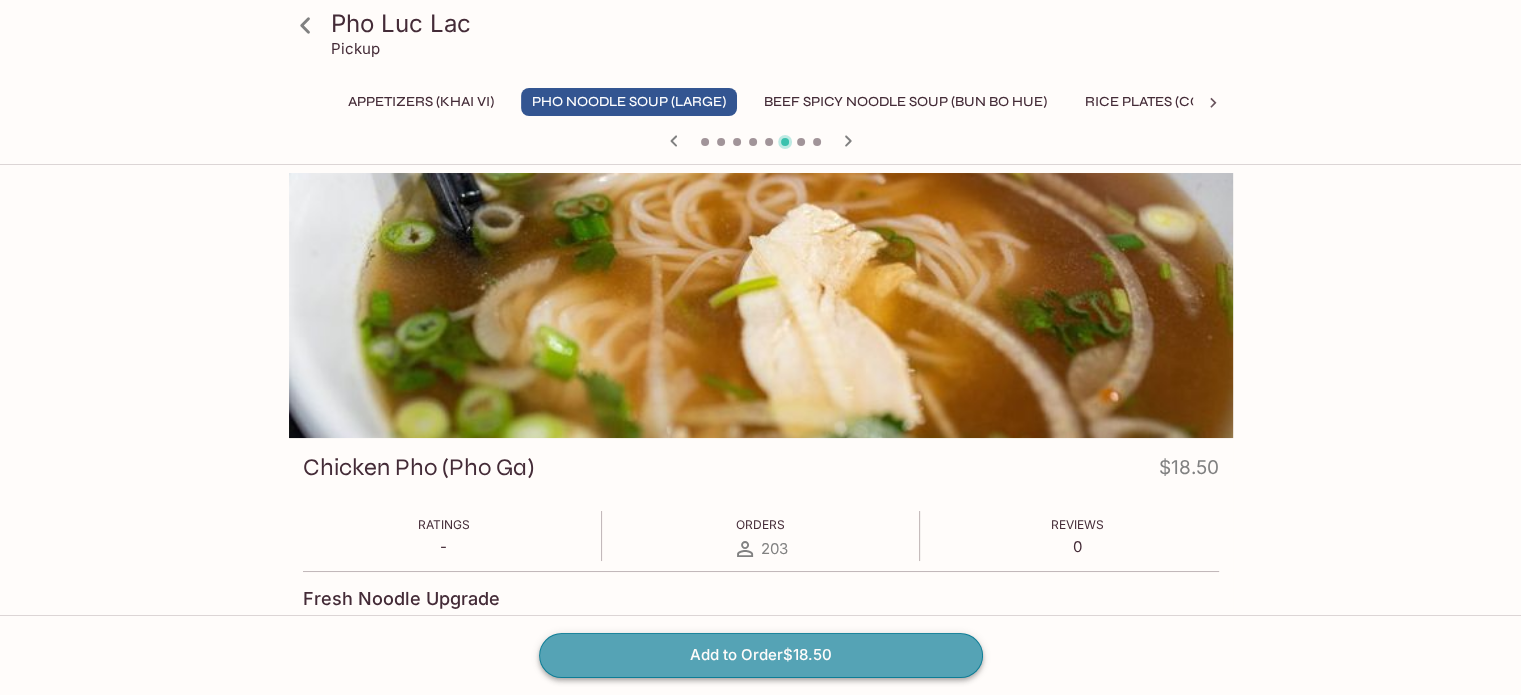click on "Add to Order  $18.50" at bounding box center (761, 655) 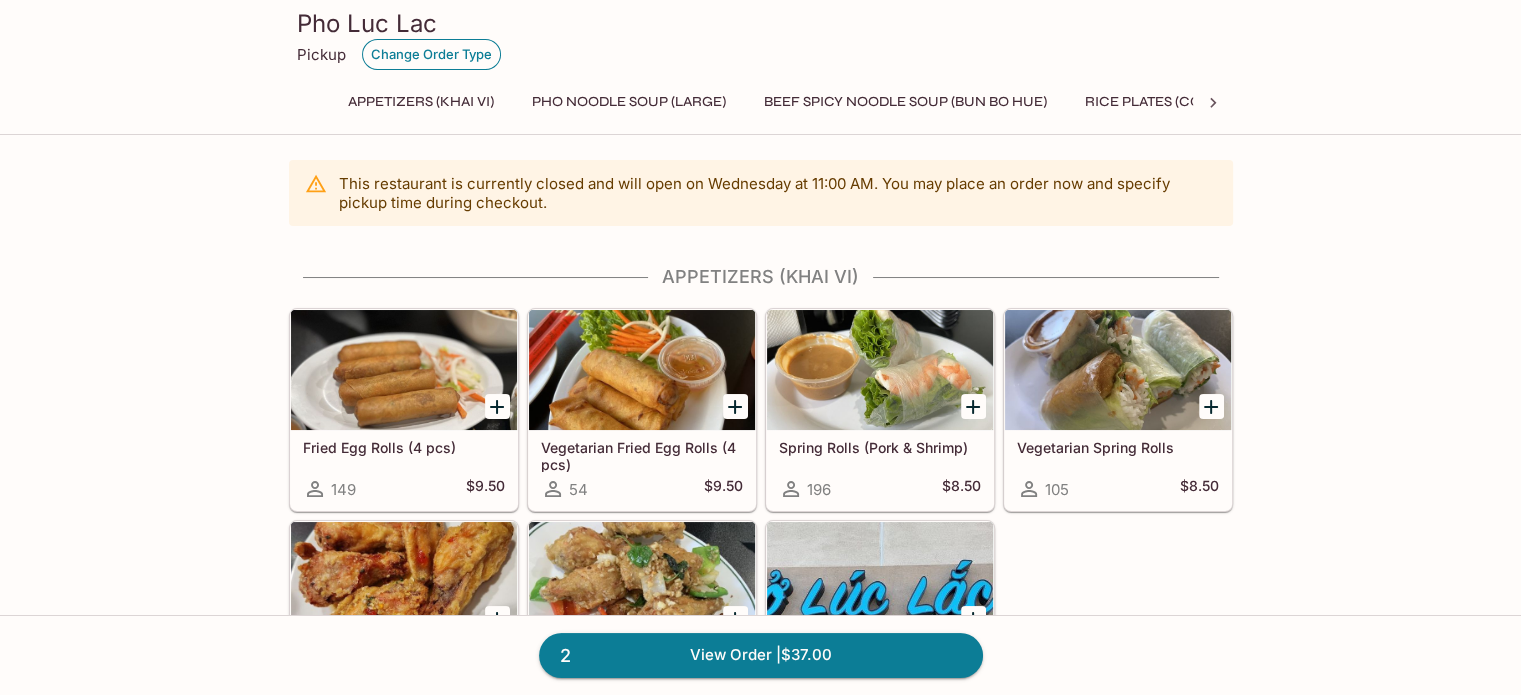 click on "Change Order Type" at bounding box center (431, 54) 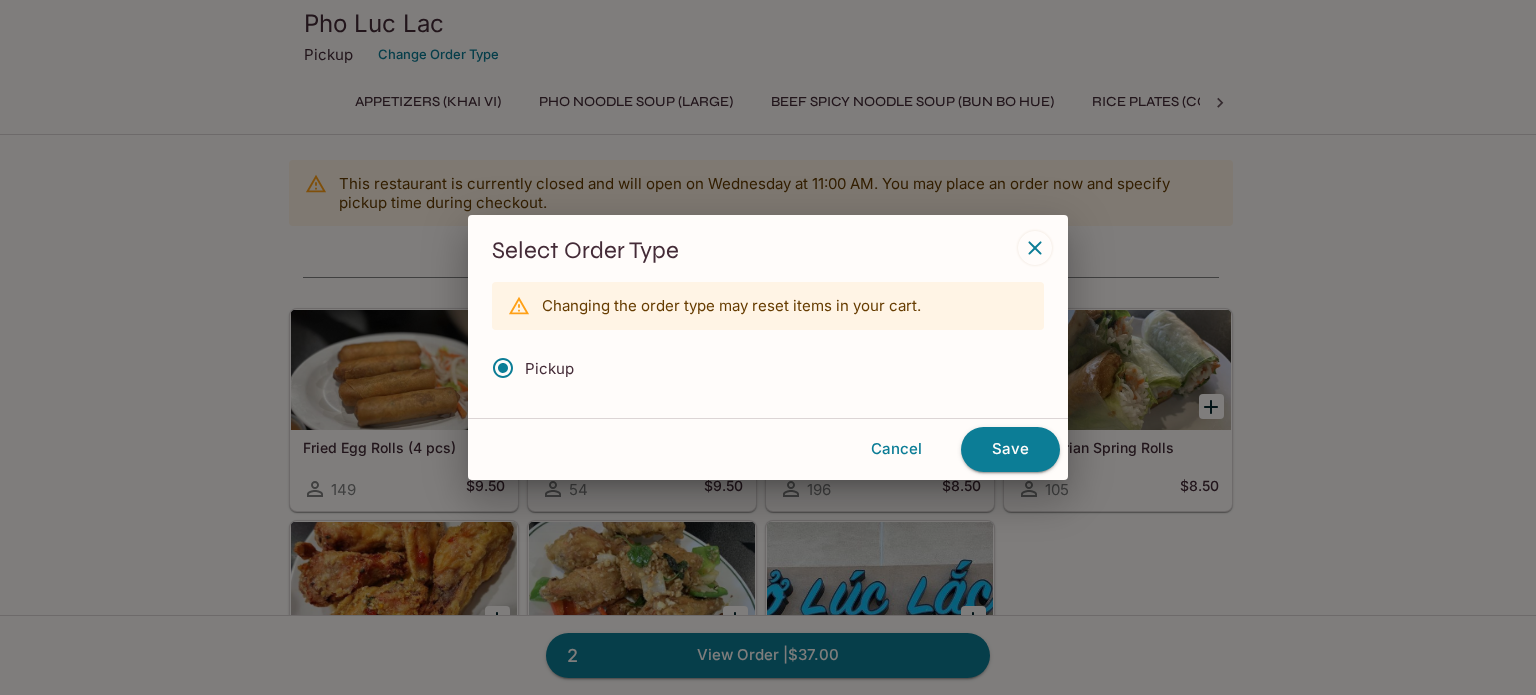 click 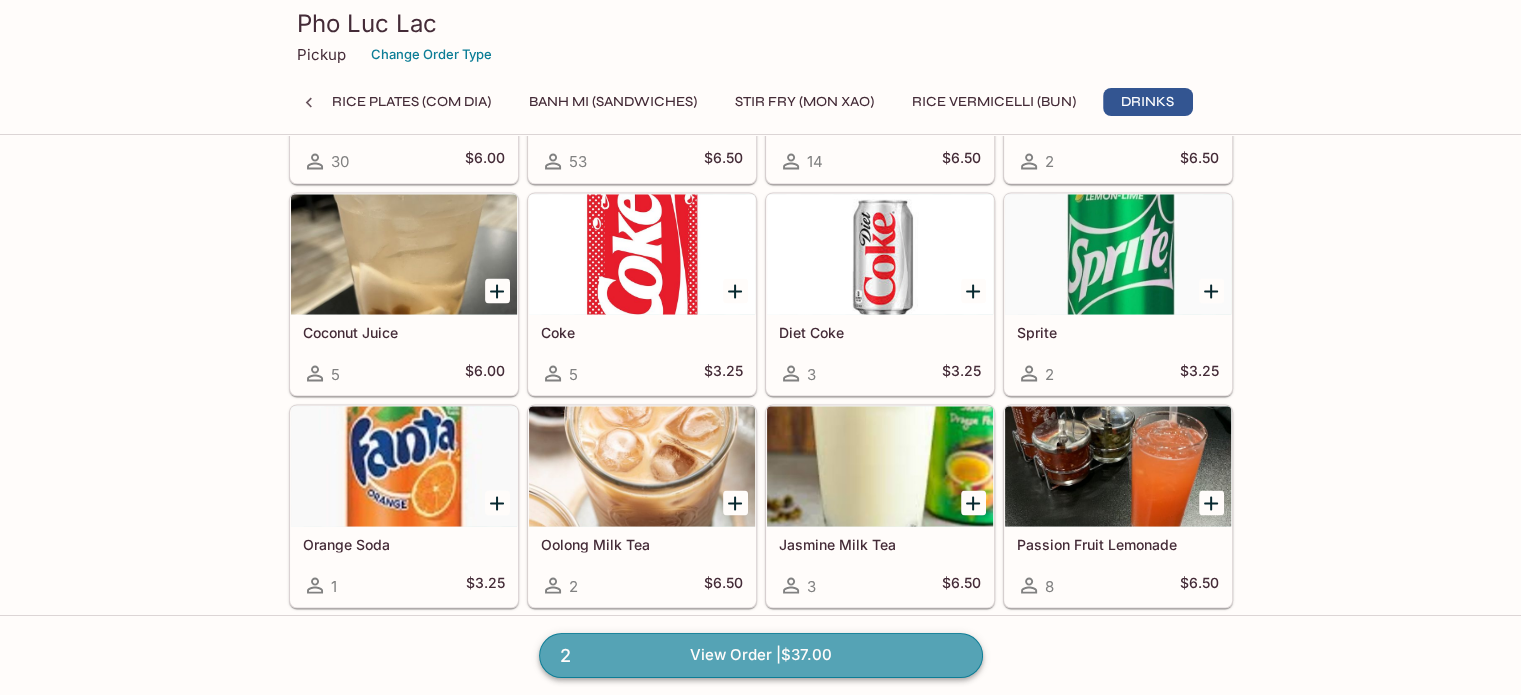 click on "2 View Order |  $37.00" at bounding box center (761, 655) 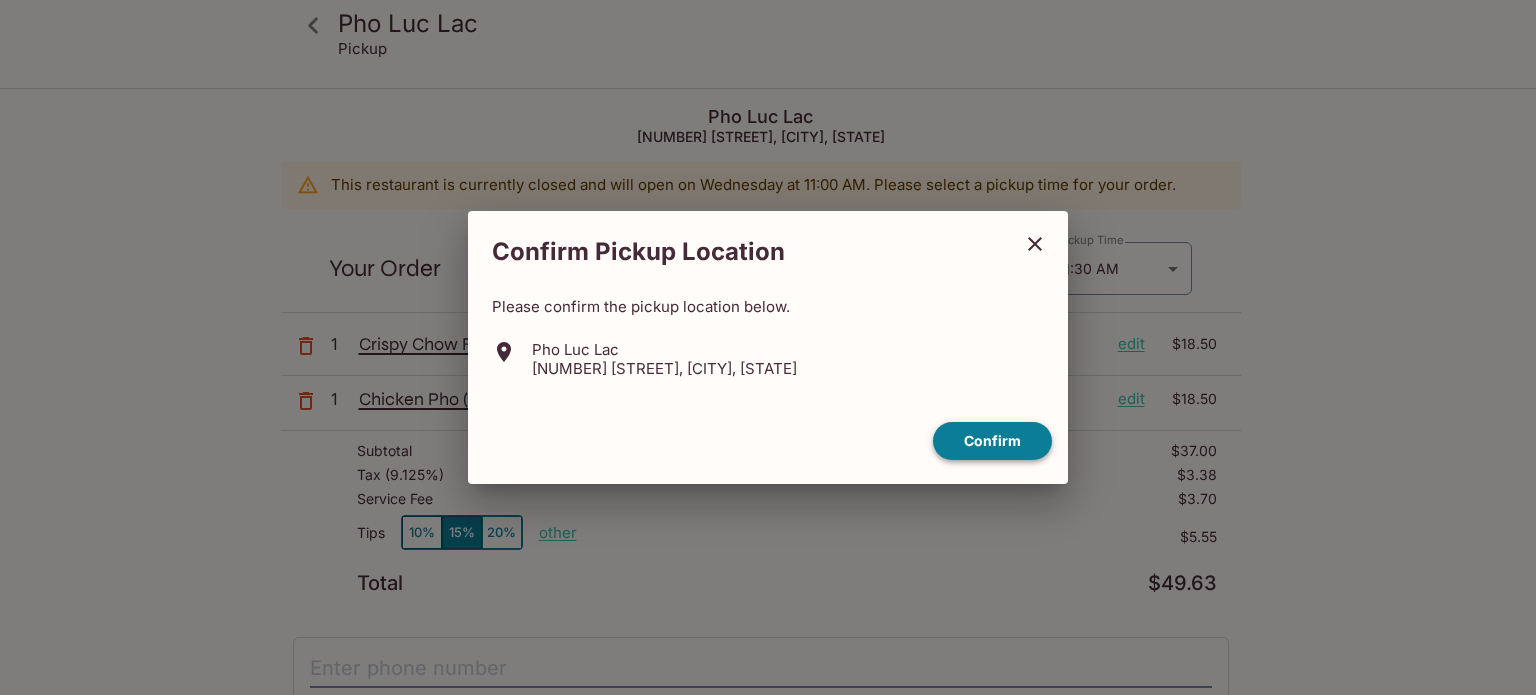click on "Confirm" at bounding box center (992, 441) 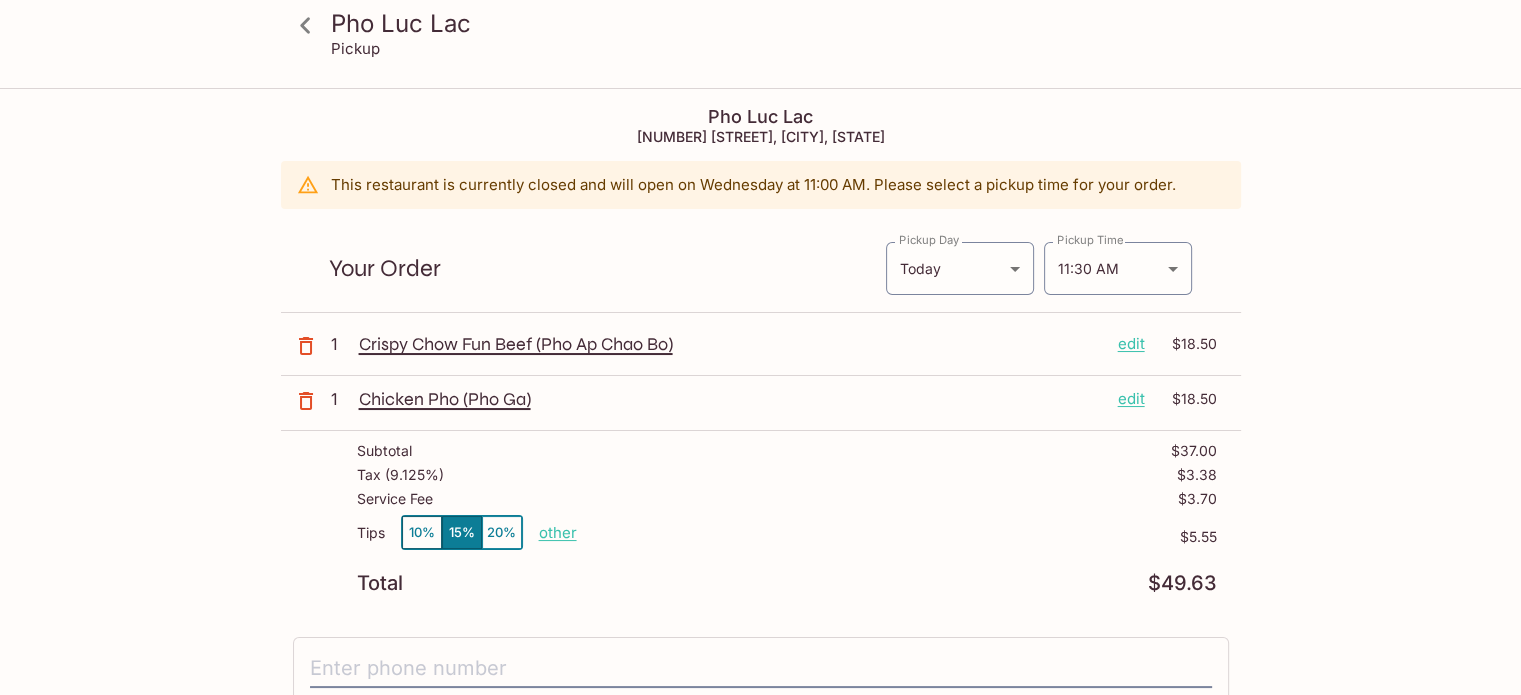 click on "other" at bounding box center [558, 532] 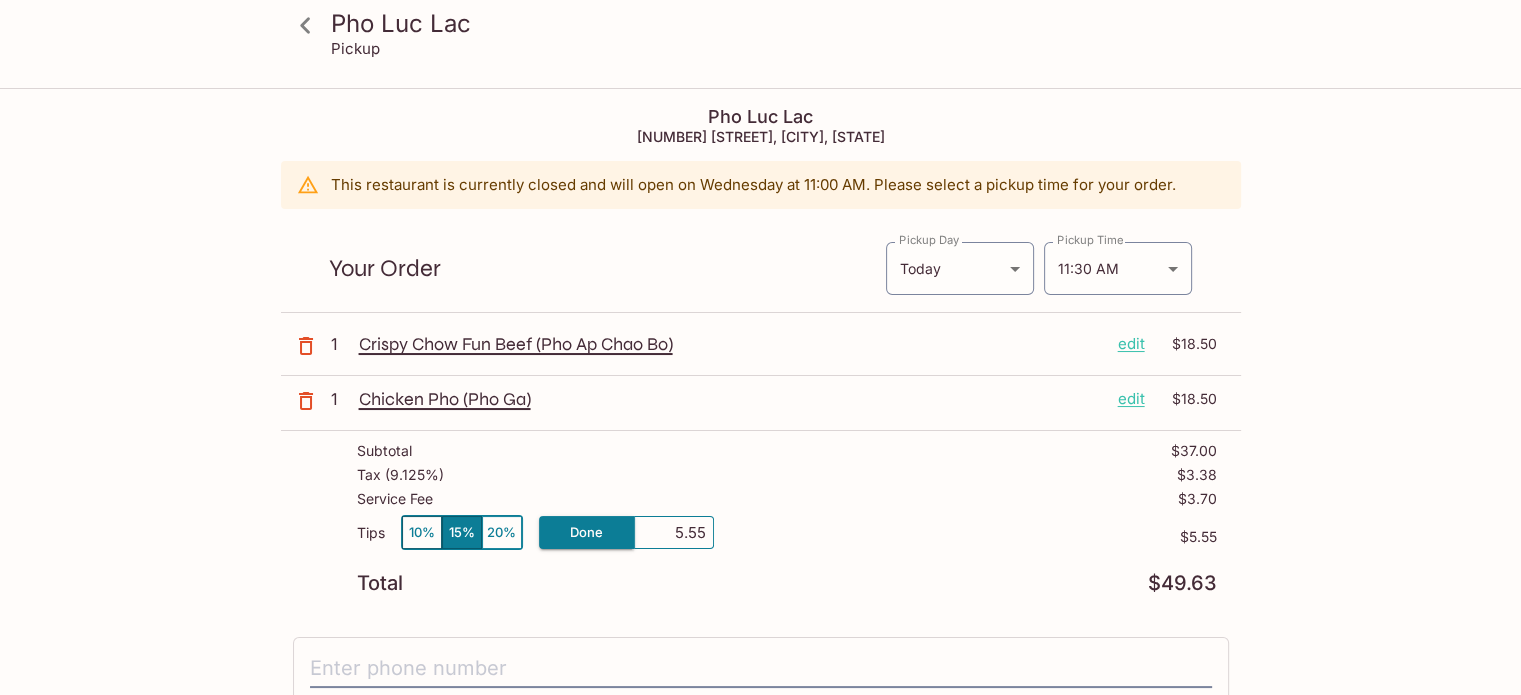drag, startPoint x: 640, startPoint y: 527, endPoint x: 812, endPoint y: 526, distance: 172.00291 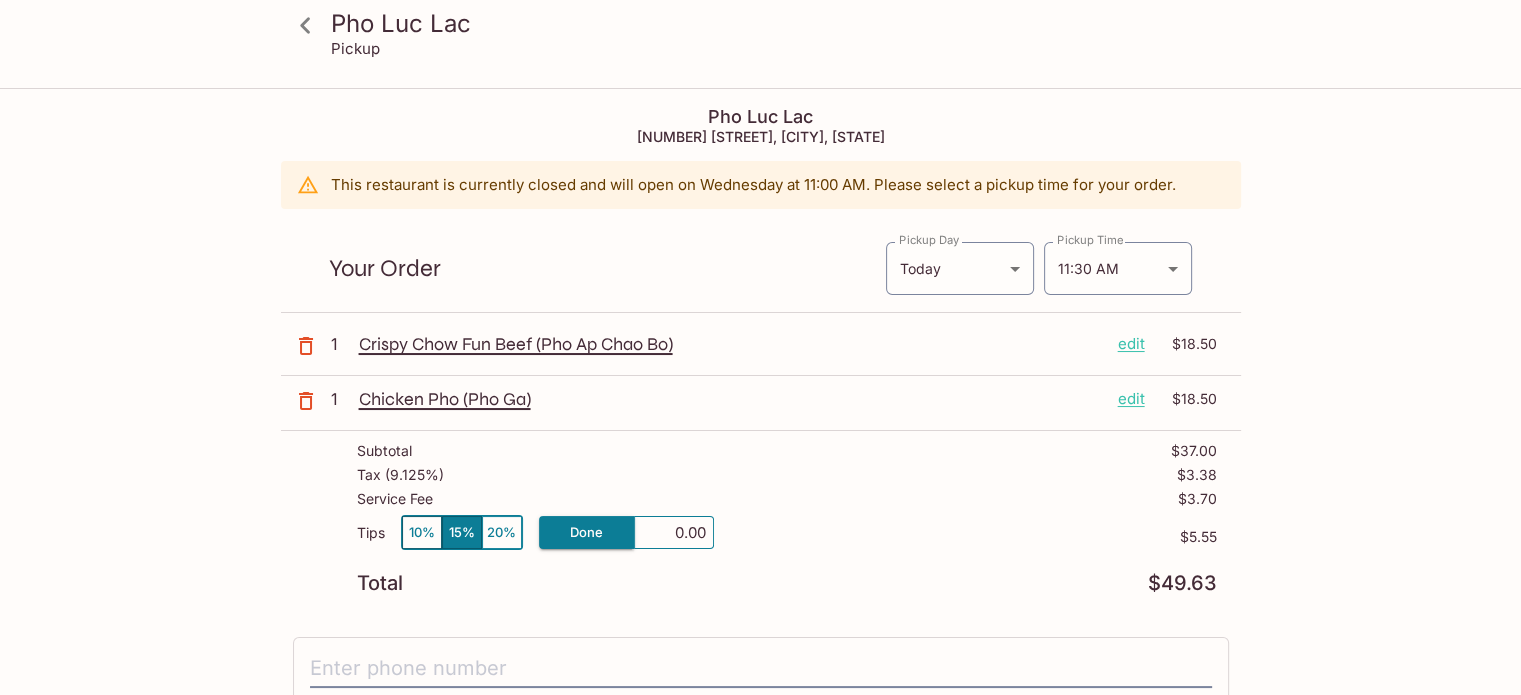 click on "Pho Luc Lac Pickup Pho Luc Lac [NUMBER] [STREET], [CITY], [STATE] This restaurant is currently closed and will open on   Wednesday   at   11:00 AM . Please select a pickup time for your order. Your Order Pickup Day Today Today Pickup Day Pickup Time 11:30 AM [DATE] Pickup Time 1 Crispy Chow Fun Beef (Pho Ap Chao Bo) edit $[PRICE] 1 Chicken Pho (Pho Ga) edit $[PRICE] Subtotal $[PRICE] Tax ( 9.125% ) $[PRICE] Service Fee $[PRICE] Tips 10% 15% 20% Done 0.00 $[PRICE] Total $[PRICE] I agree to receive SMS notifications regarding my order x Pay with Credit Card" at bounding box center [761, 579] 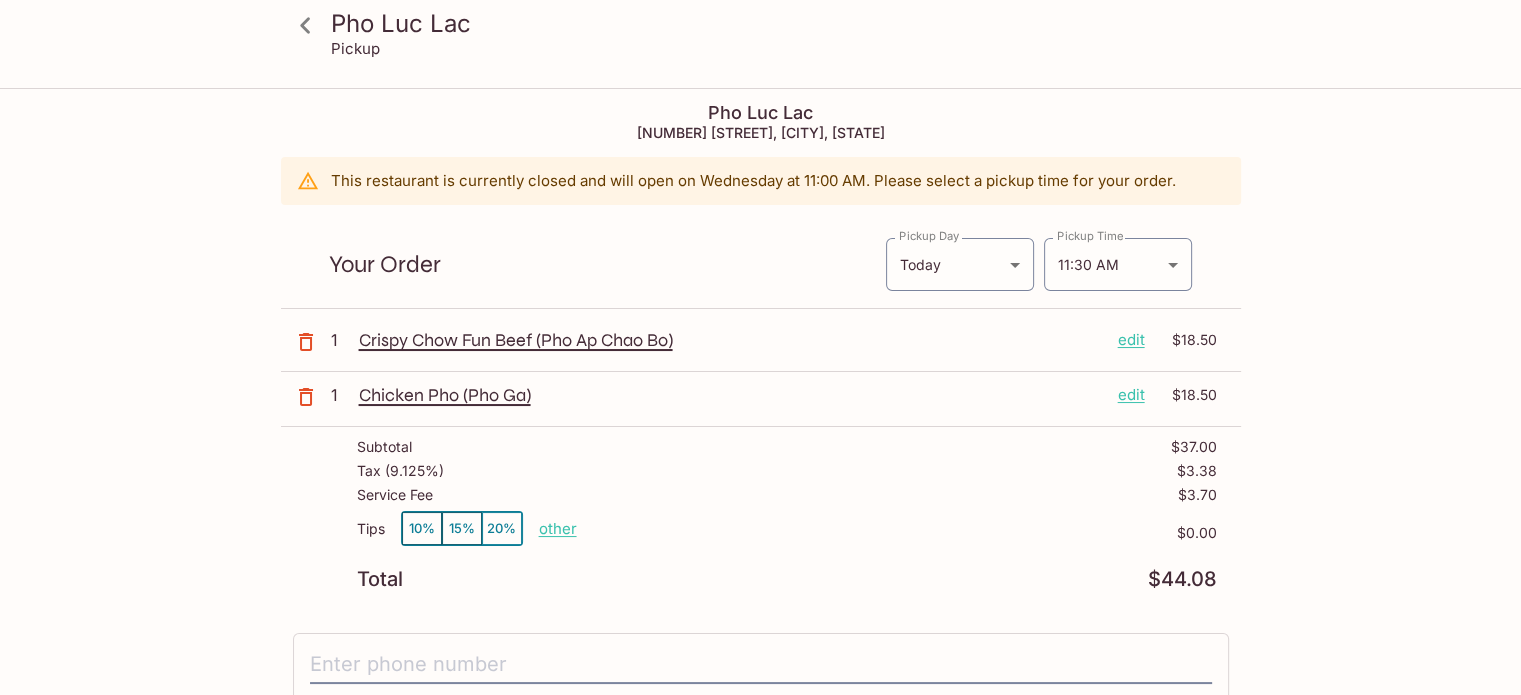 scroll, scrollTop: 0, scrollLeft: 0, axis: both 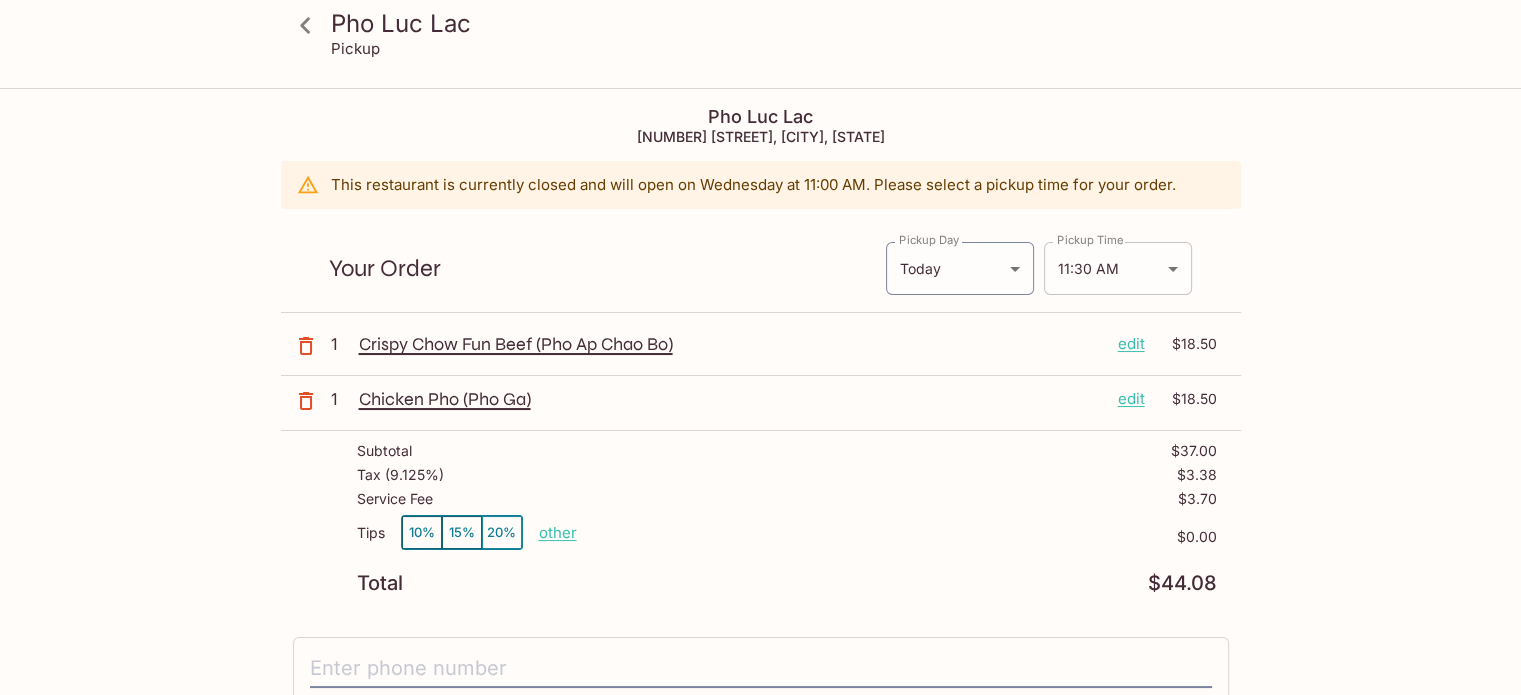 click on "Pho Luc Lac Pickup Pho Luc Lac [NUMBER] [STREET], [CITY], [STATE] This restaurant is currently closed and will open on   Wednesday   at   11:00 AM . Please select a pickup time for your order. Your Order Pickup Day Today Today Pickup Day Pickup Time 11:30 AM [DATE] Pickup Time 1 Crispy Chow Fun Beef (Pho Ap Chao Bo) edit $[PRICE] 1 Chicken Pho (Pho Ga) edit $[PRICE] Subtotal $[PRICE] Tax ( 9.125% ) $[PRICE] Service Fee $[PRICE] Tips 10% 15% 20% other $[PRICE] Total $[PRICE] I agree to receive SMS notifications regarding my order x Pay with Credit Card Pho Luc Lac | Powered by Beluga" at bounding box center (760, 437) 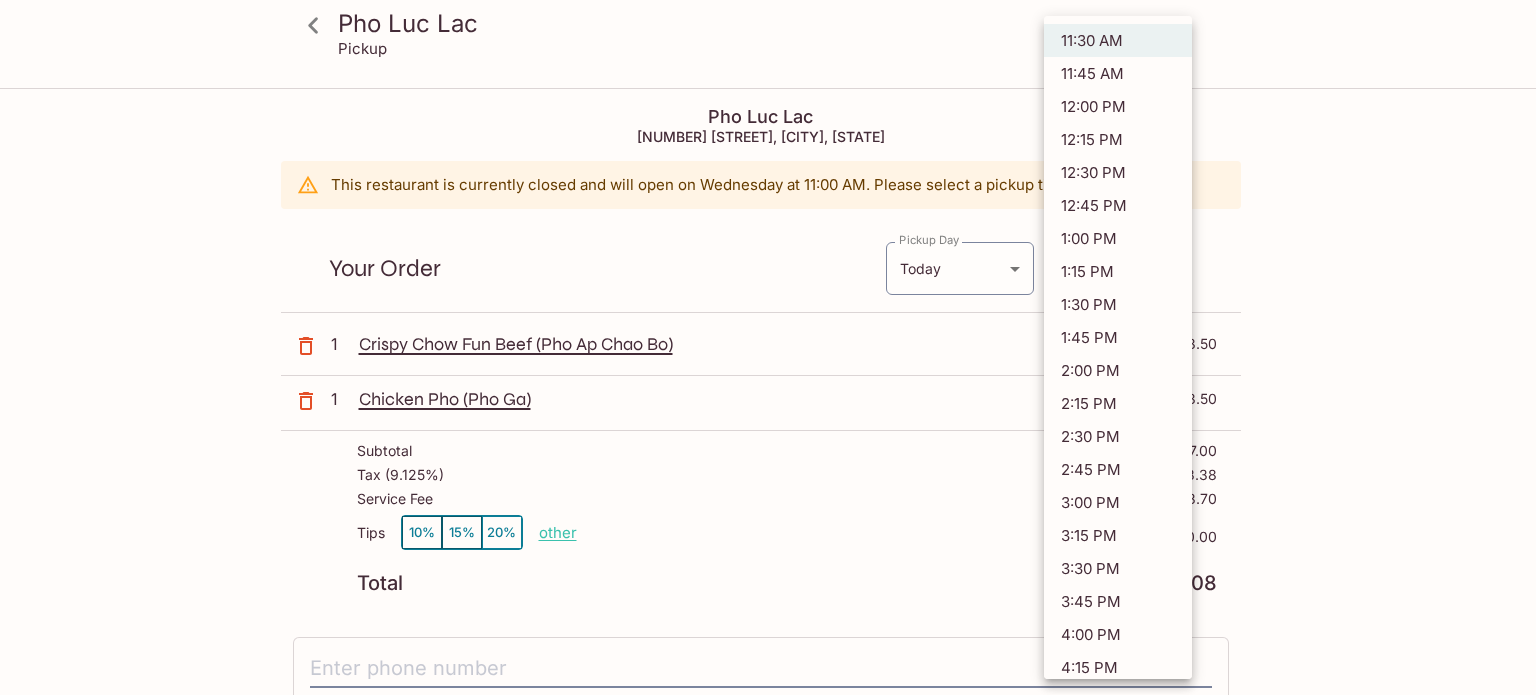 click at bounding box center [768, 347] 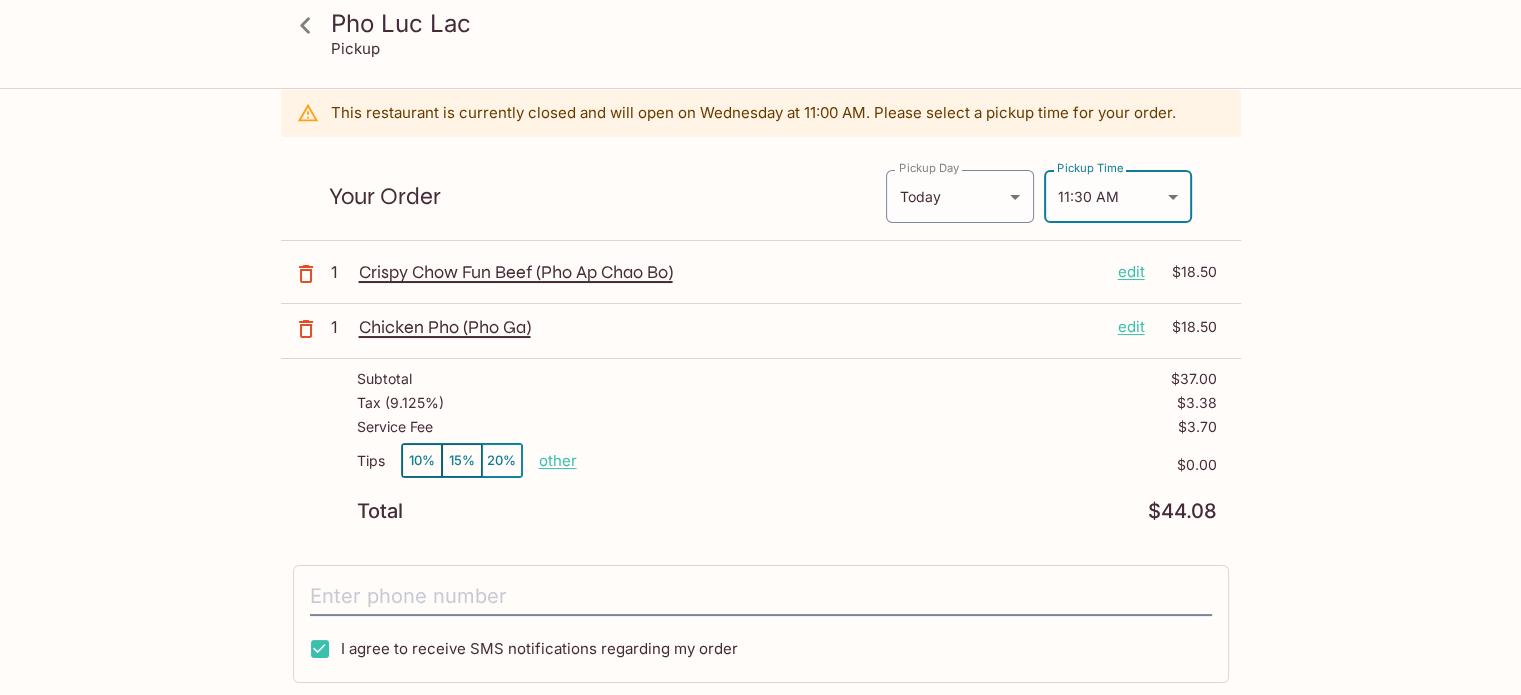 scroll, scrollTop: 0, scrollLeft: 0, axis: both 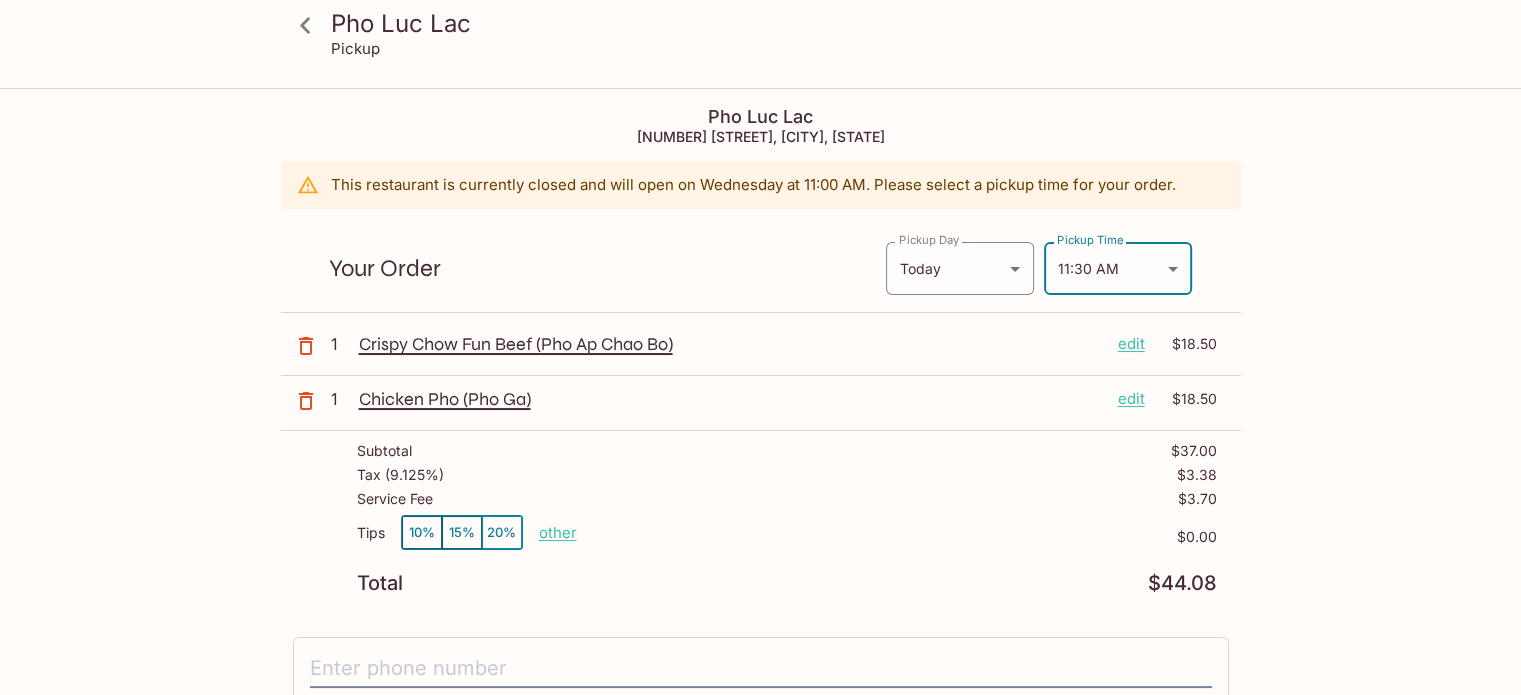 click 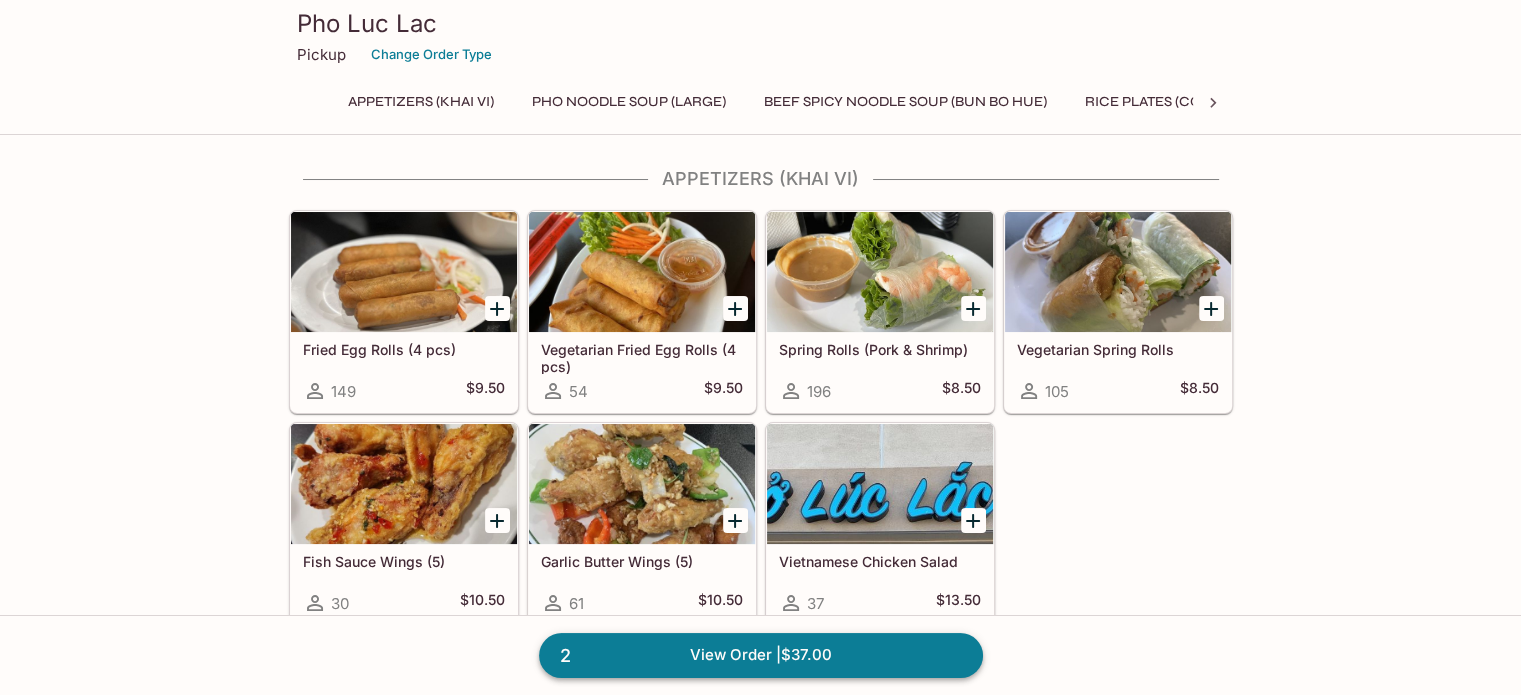 click on "2 View Order |  $37.00" at bounding box center (761, 655) 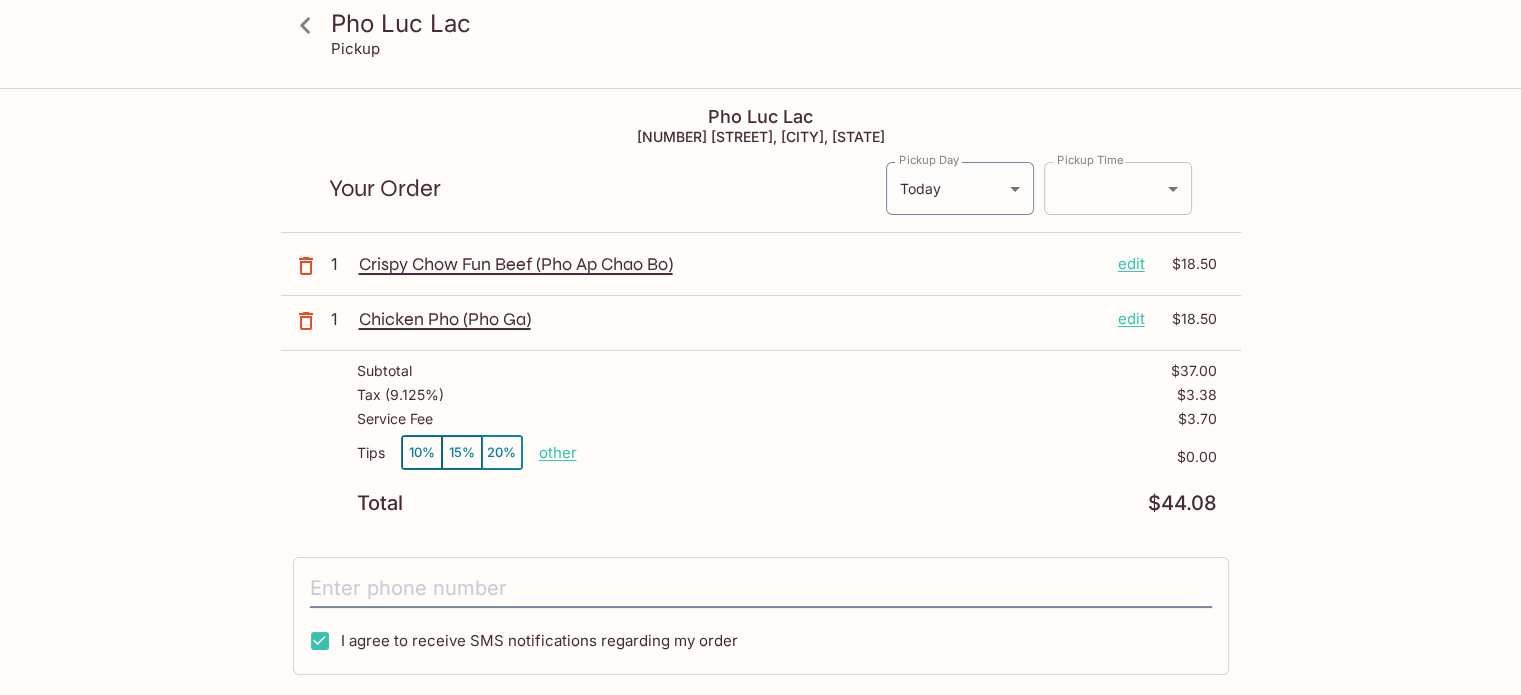 click on "Pho Luc Lac Pickup Pho Luc Lac [NUMBER] [STREET], [CITY], [STATE] Your Order Pickup Day Today Today Pickup Day Pickup Time ​ [DATE] Pickup Time 1 Crispy Chow Fun Beef (Pho Ap Chao Bo) edit $[PRICE] 1 Chicken Pho (Pho Ga) edit $[PRICE] Subtotal $[PRICE] Tax ( 9.125% ) $[PRICE] Service Fee $[PRICE] Tips 10% 15% 20% other $[PRICE] Total $[PRICE] I agree to receive SMS notifications regarding my order x Pay with Credit Card Pho Luc Lac | Powered by Beluga" at bounding box center (760, 437) 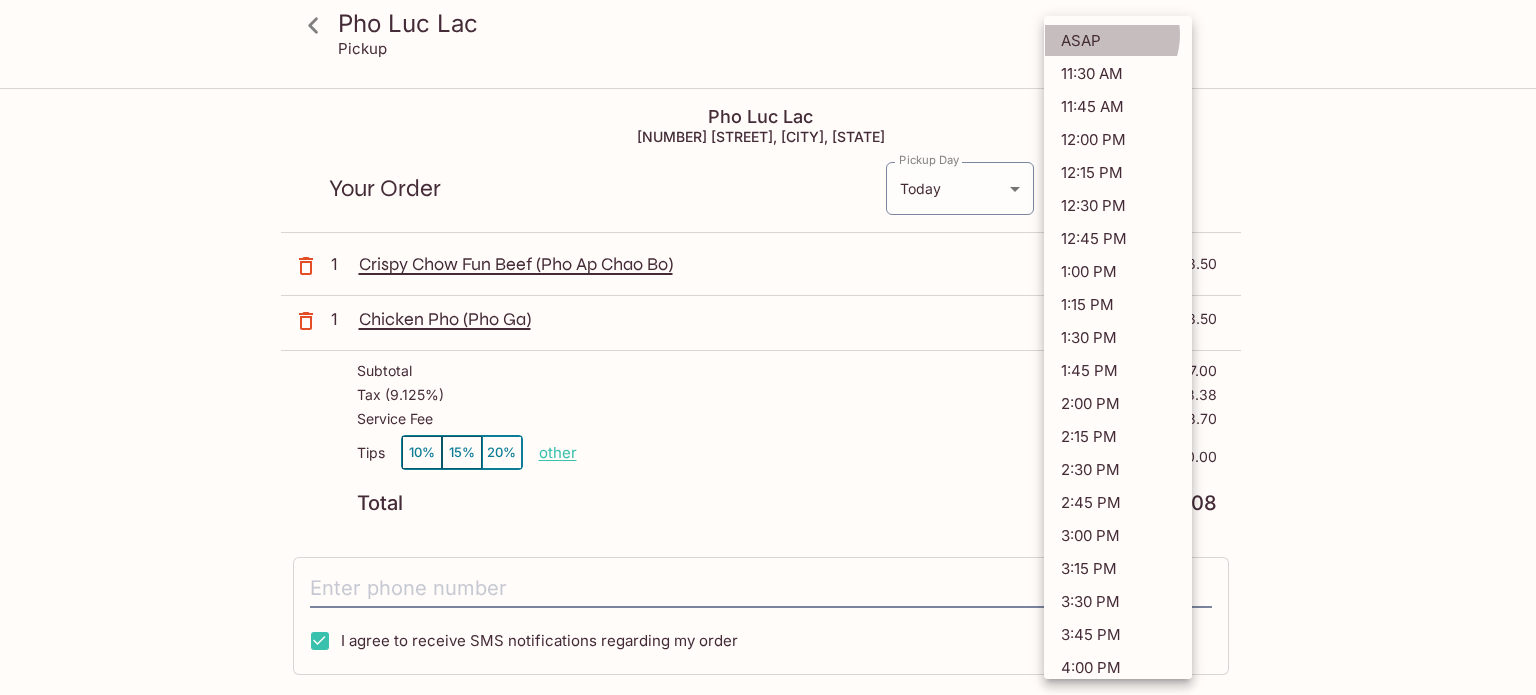 drag, startPoint x: 1104, startPoint y: 35, endPoint x: 1124, endPoint y: 63, distance: 34.4093 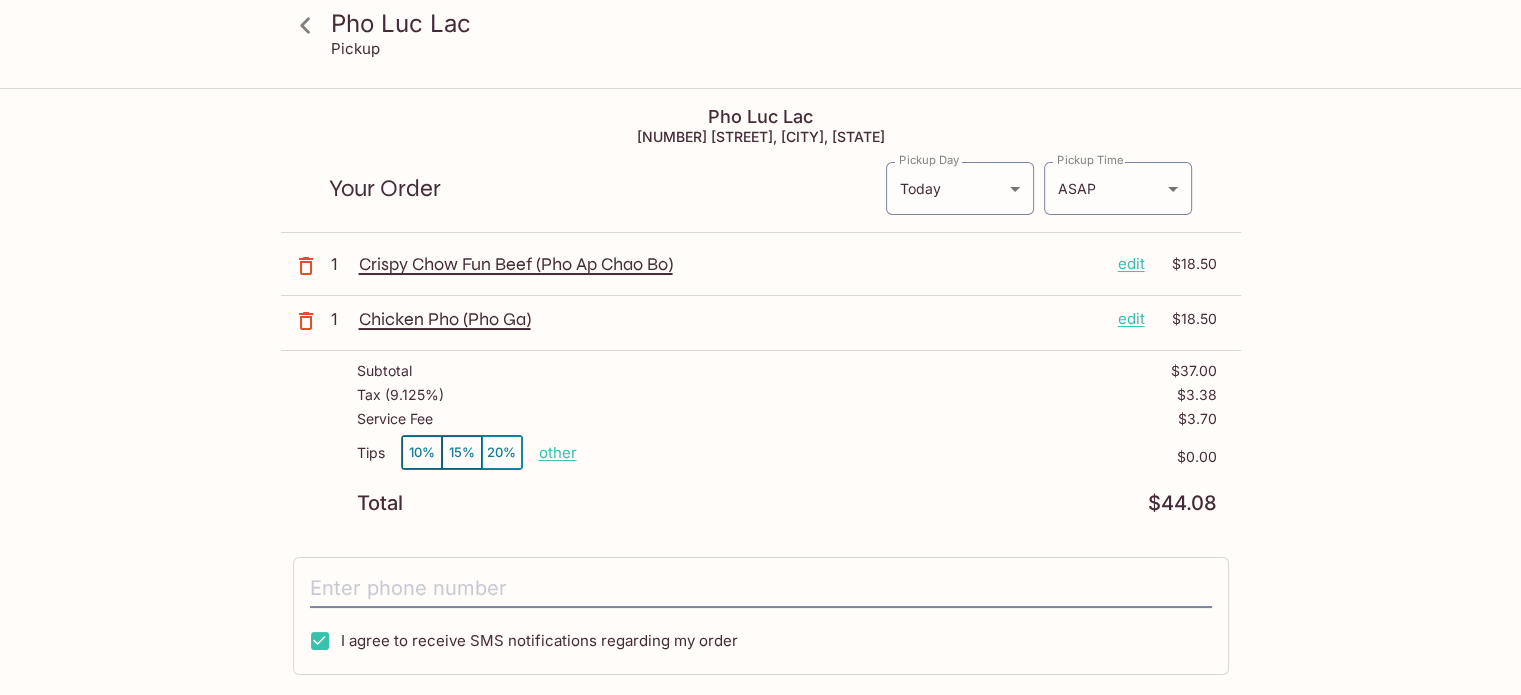 drag, startPoint x: 1311, startPoint y: 275, endPoint x: 1248, endPoint y: 293, distance: 65.52099 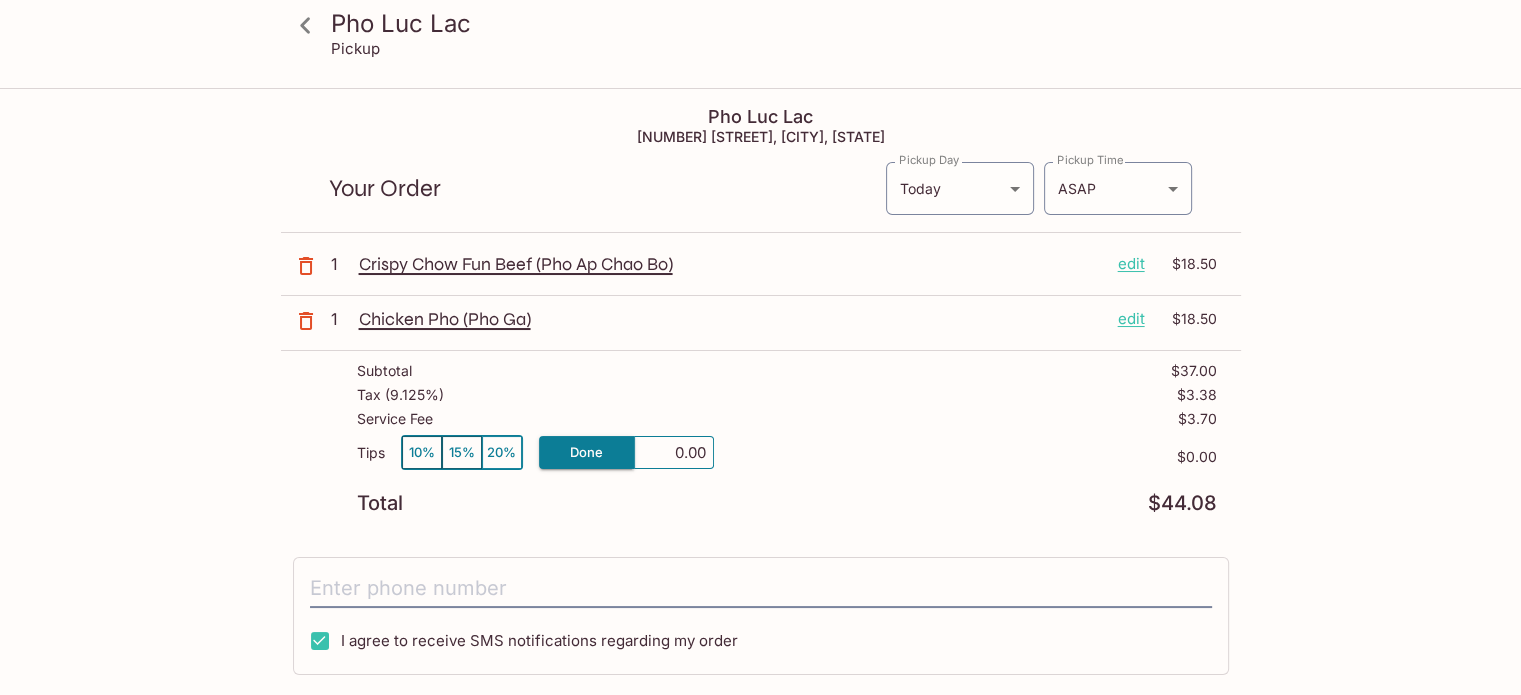 click on "Pho Luc Lac [NUMBER] [STREET], [CITY], [STATE] Your Order Pickup Day Today Today Pickup Day Pickup Time ASAP ASAP Pickup Time 1 Crispy Chow Fun Beef (Pho Ap Chao Bo) edit $[PRICE] 1 Chicken Pho (Pho Ga) edit $[PRICE] Subtotal $[PRICE] Tax ( 9.125% ) $[PRICE] Service Fee $[PRICE] Tips 10% 15% 20% Done 0.00 $[PRICE] Total $[PRICE] I agree to receive SMS notifications regarding my order x Pay with Credit Card" at bounding box center (761, 539) 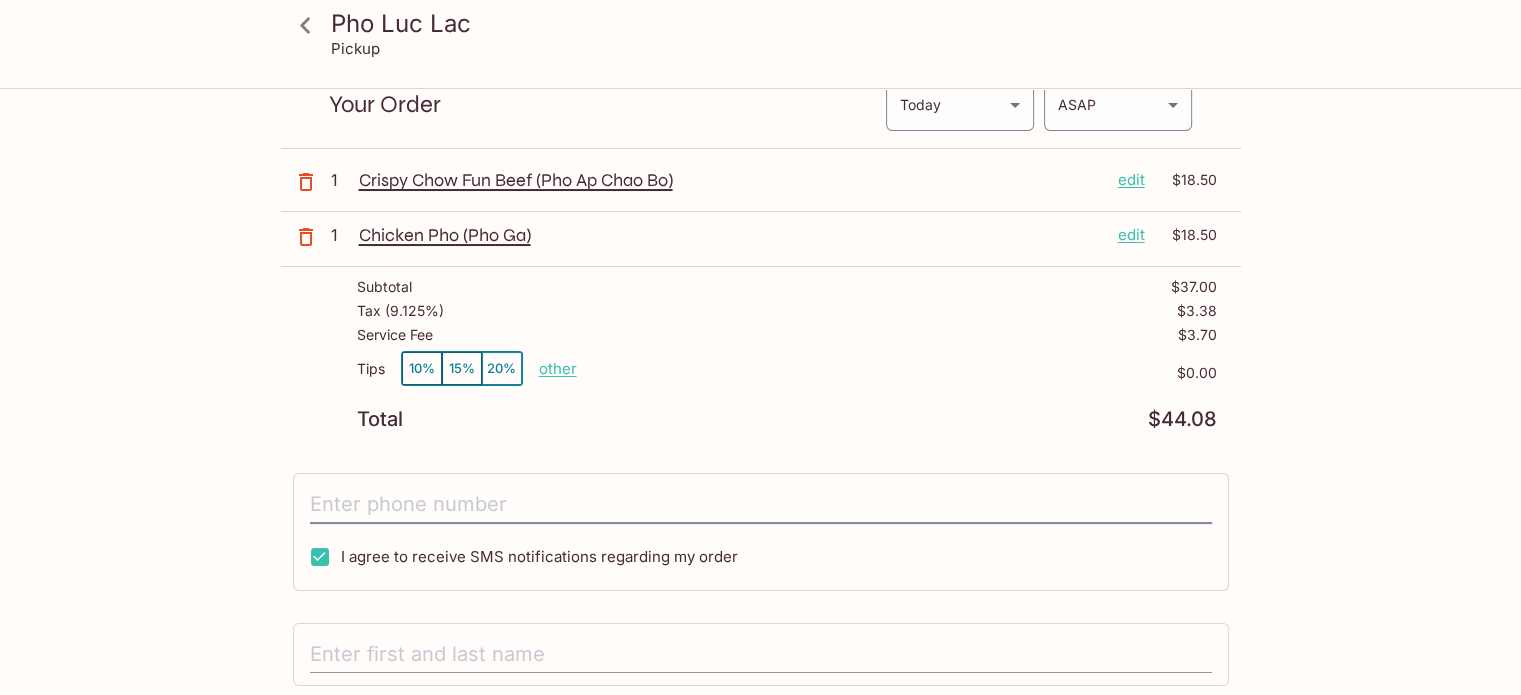 scroll, scrollTop: 200, scrollLeft: 0, axis: vertical 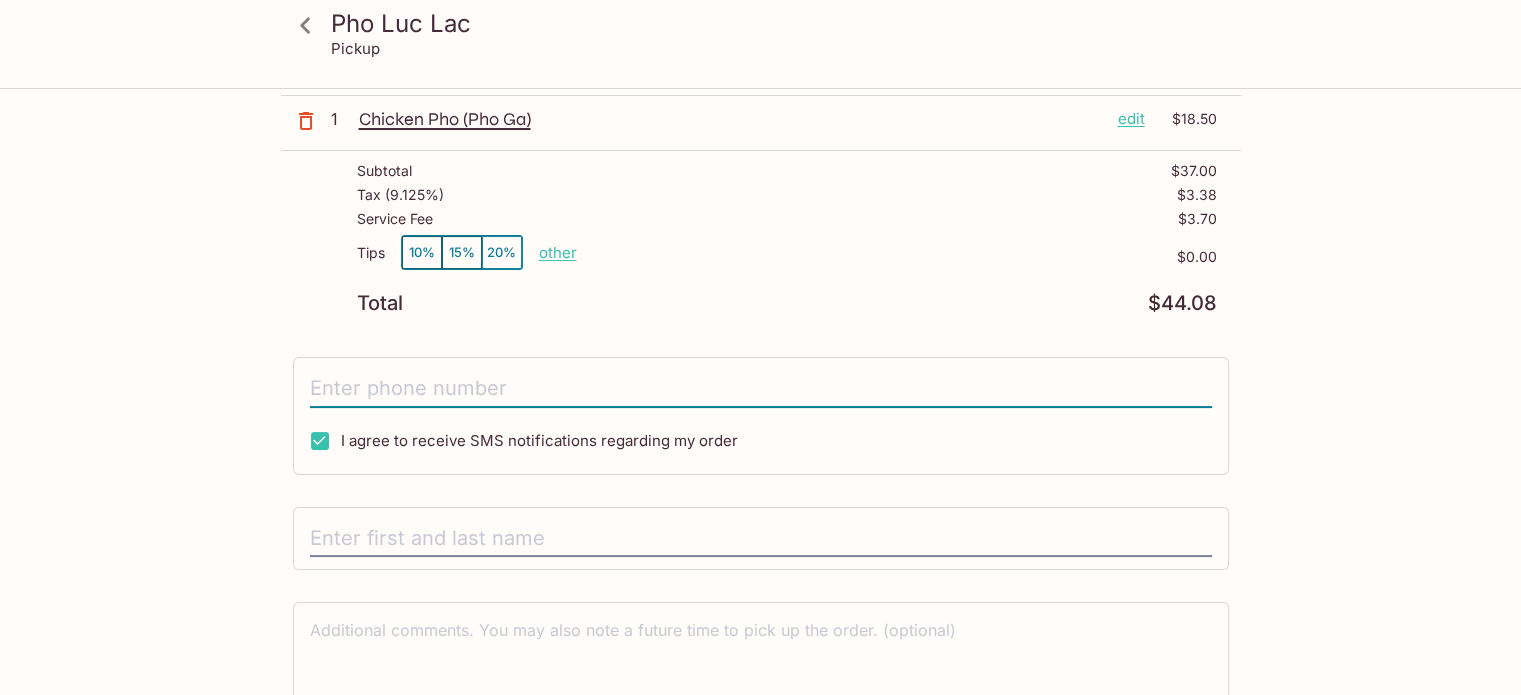 click at bounding box center (761, 389) 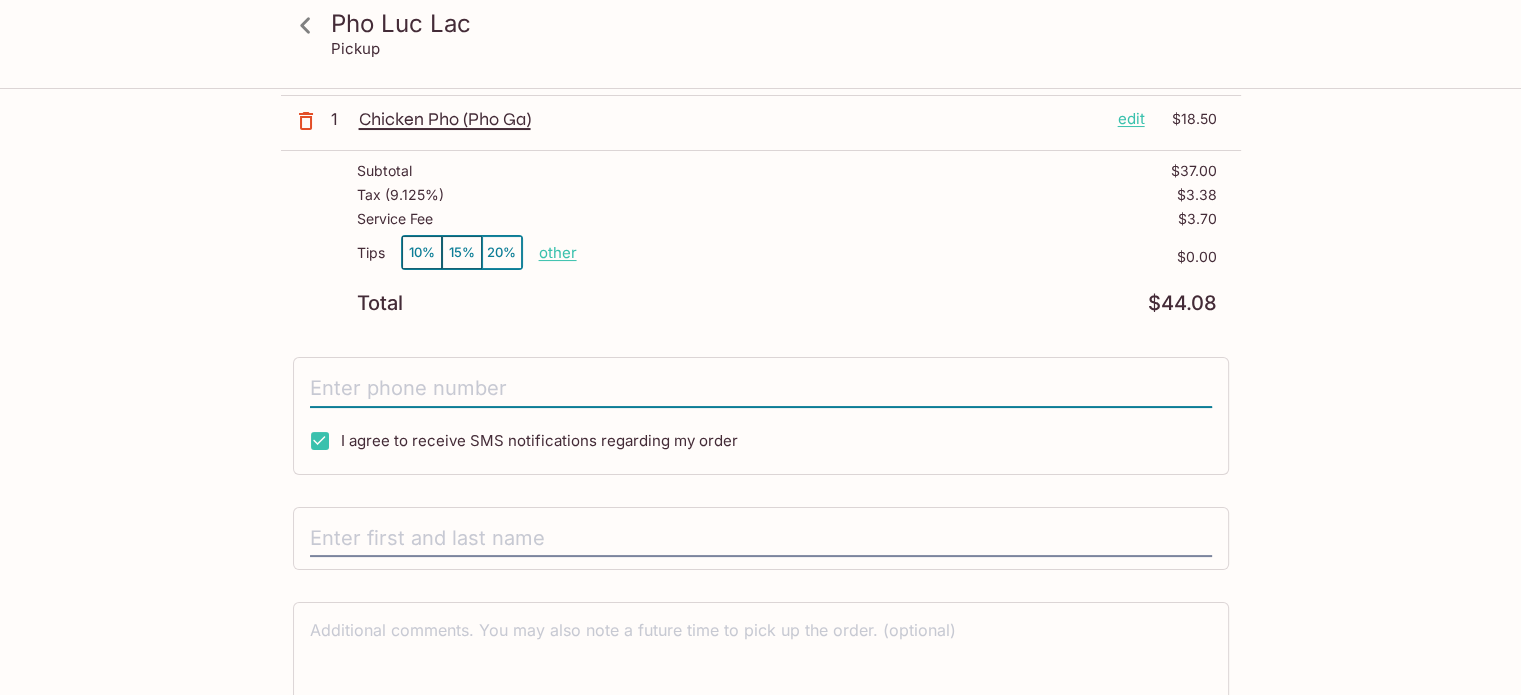 type on "([PHONE])" 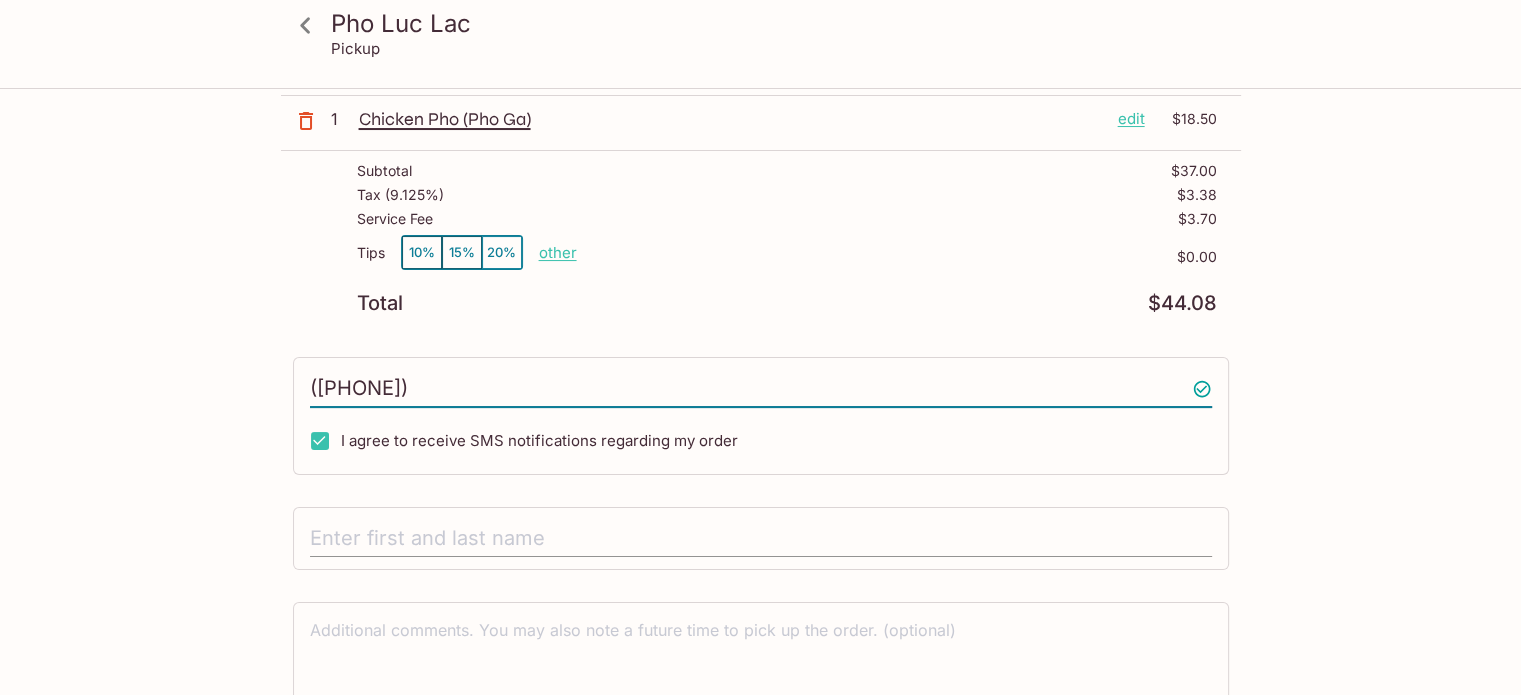 click at bounding box center (761, 539) 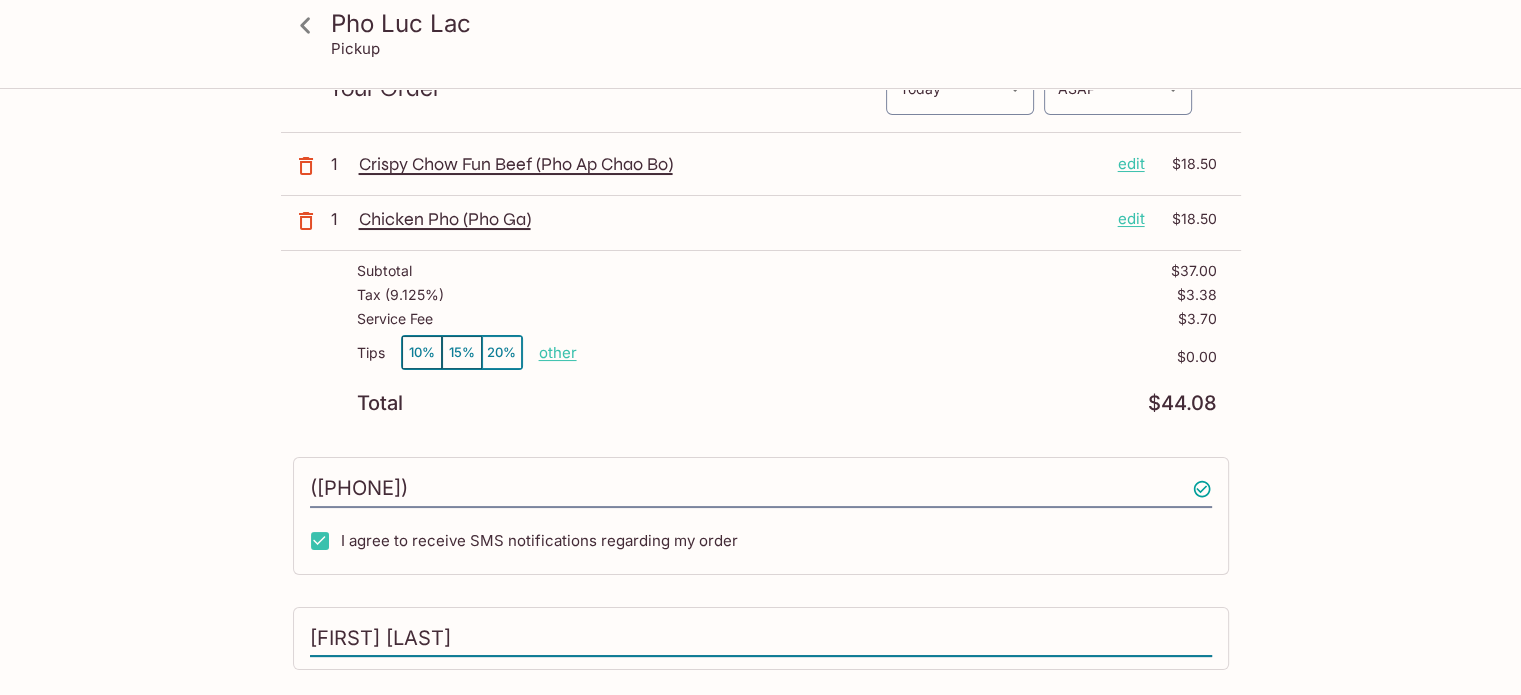 scroll, scrollTop: 0, scrollLeft: 0, axis: both 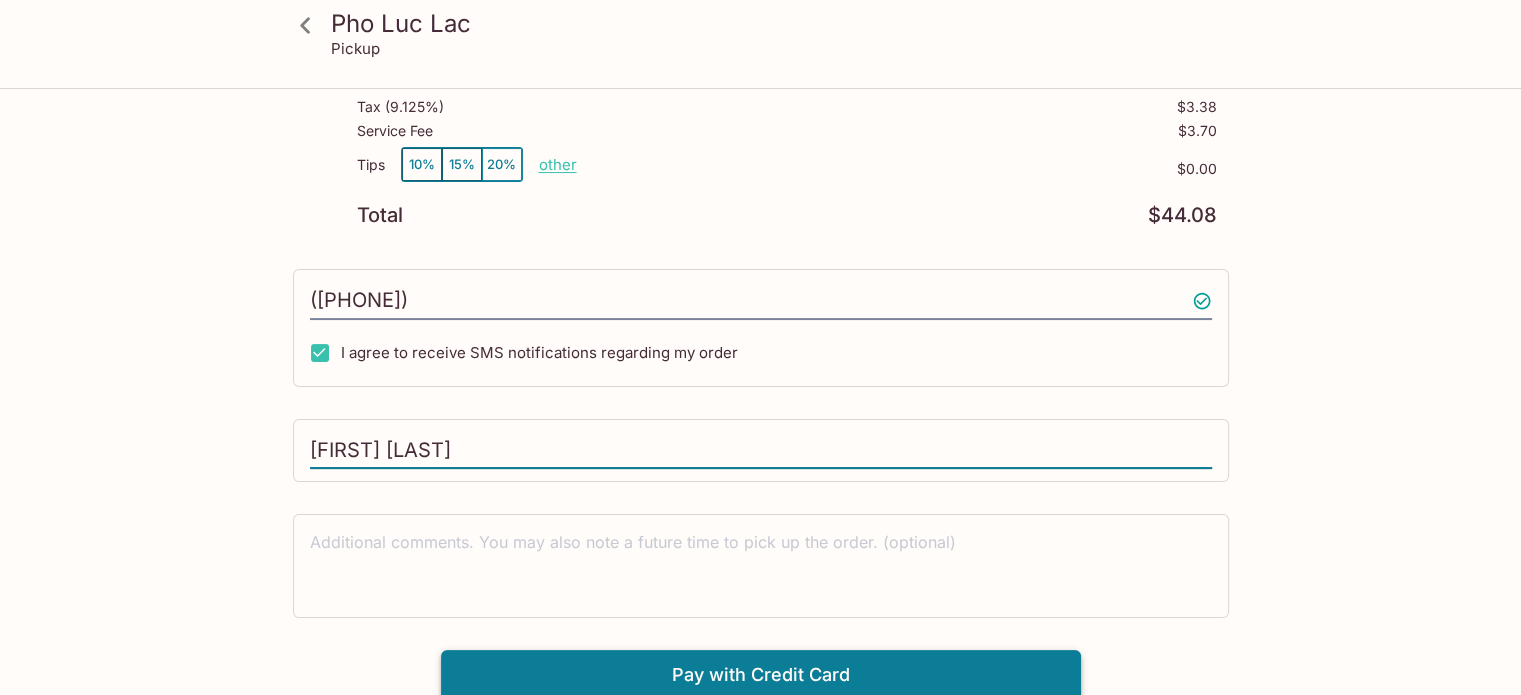 type on "[FIRST] [LAST]" 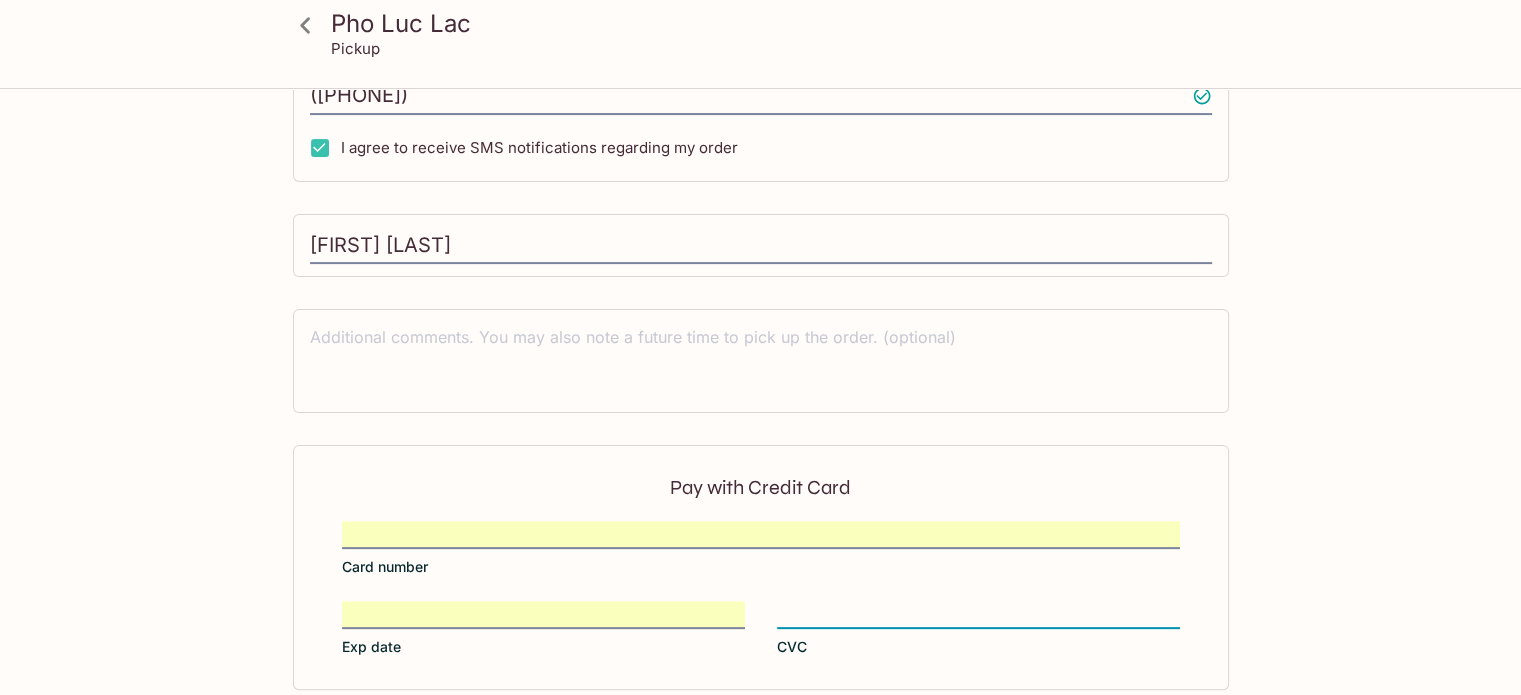 scroll, scrollTop: 588, scrollLeft: 0, axis: vertical 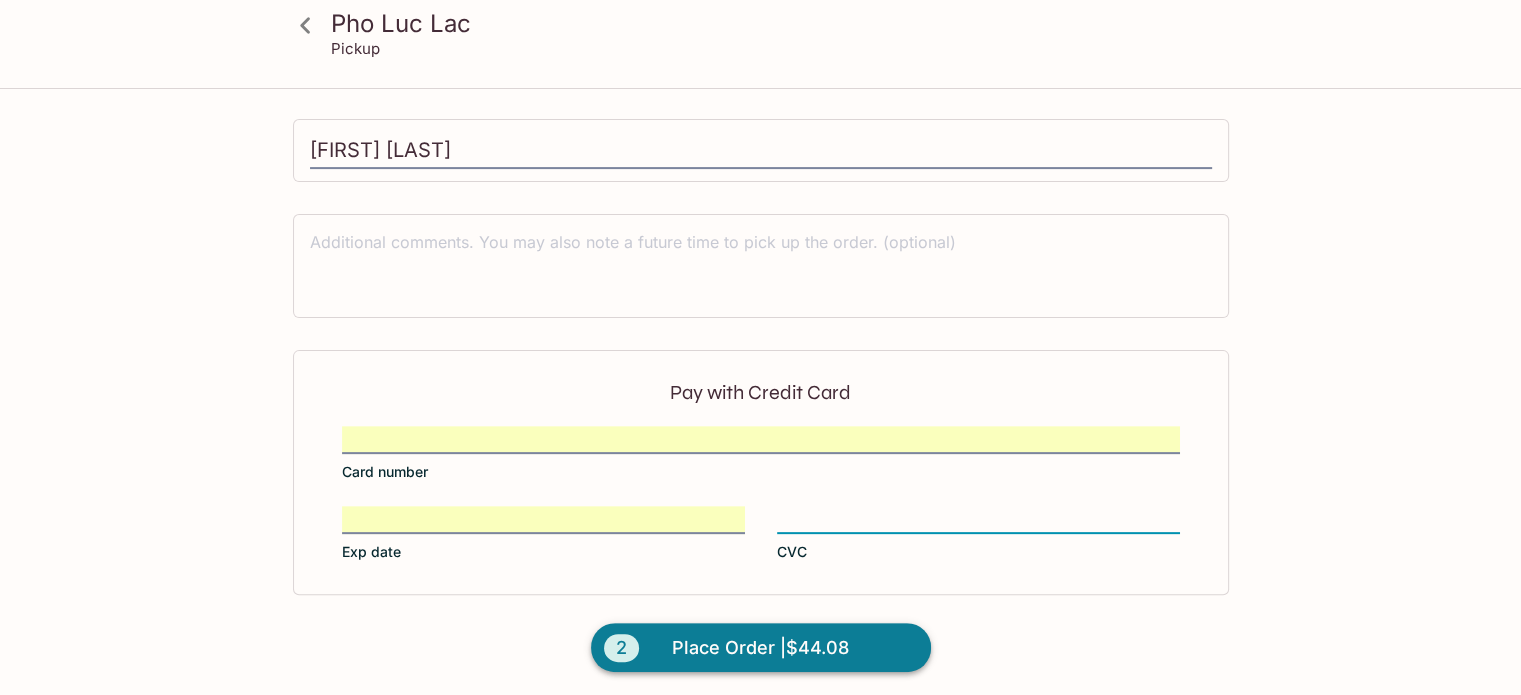click on "Place Order |  $44.08" at bounding box center (760, 648) 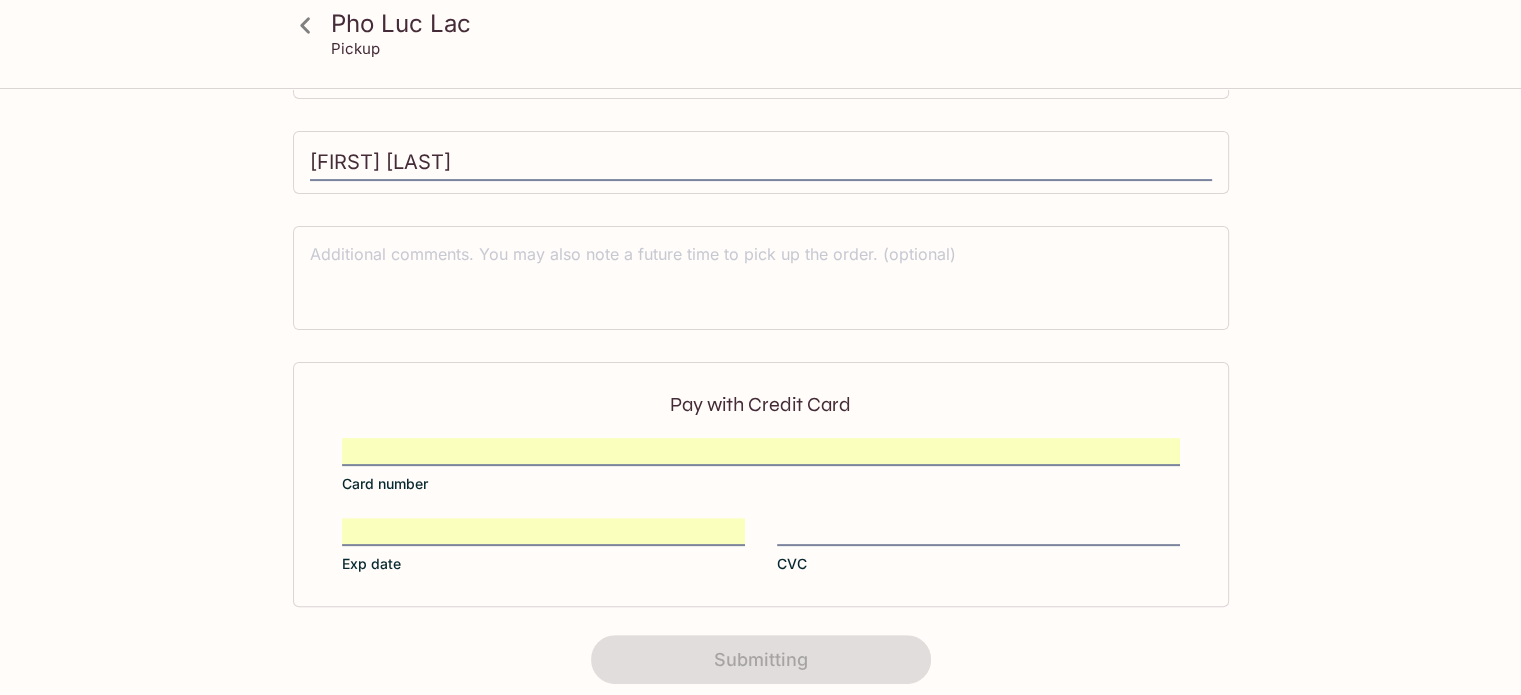 scroll, scrollTop: 0, scrollLeft: 0, axis: both 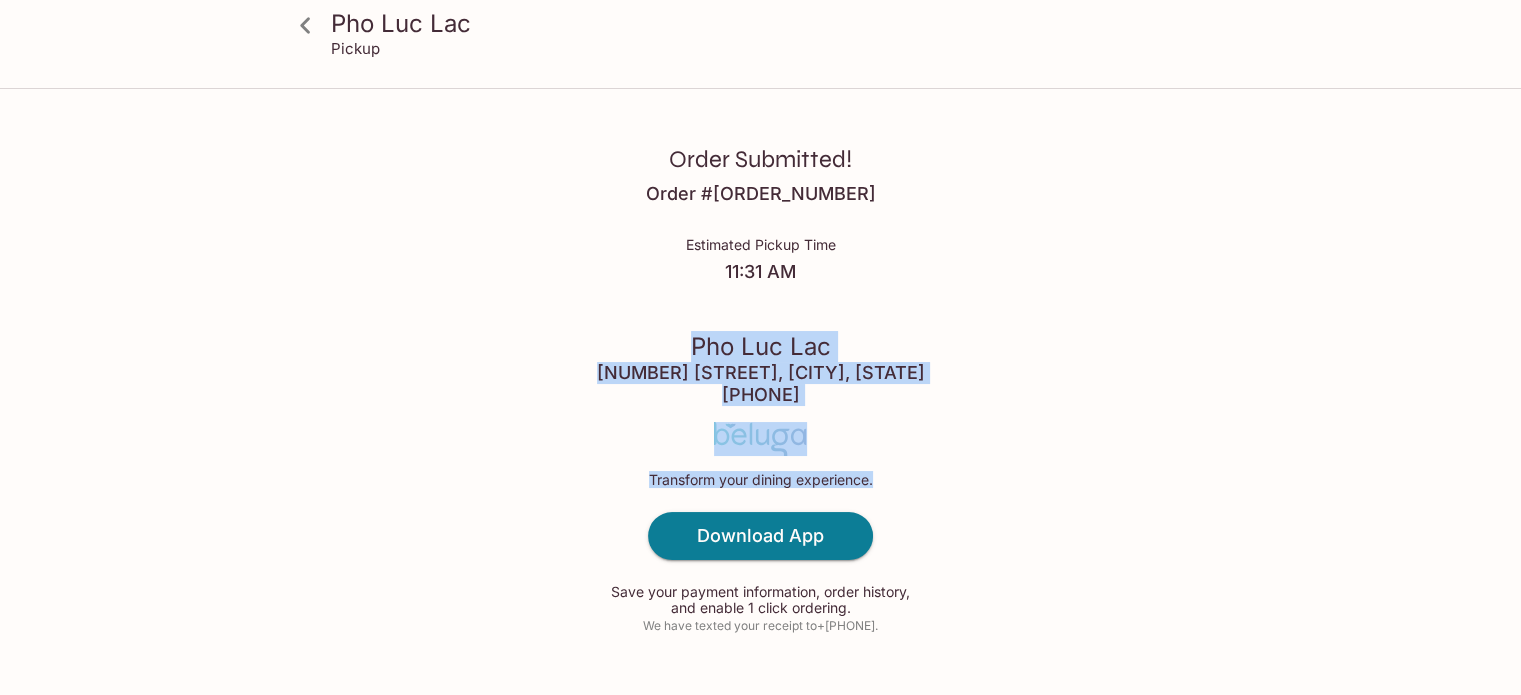 drag, startPoint x: 888, startPoint y: 432, endPoint x: 808, endPoint y: 291, distance: 162.11415 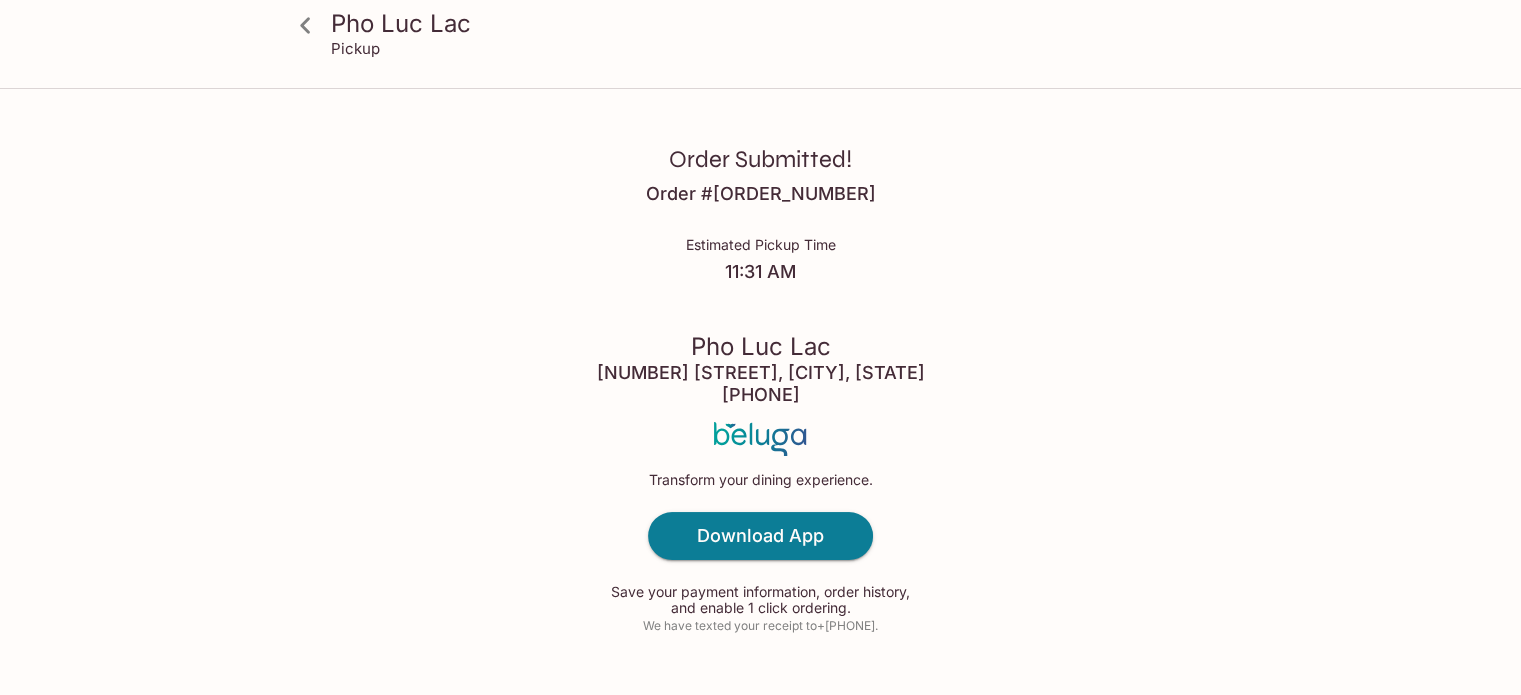 click on "Order Submitted! Order # [ORDER_NUMBER] Estimated Pickup Time 11:31 AM Pho Luc Lac [NUMBER] [STREET], [CITY], [STATE] [PHONE] Transform your dining experience. Download App Save your payment information, order history, and enable 1 click ordering. We have texted your receipt to  +[PHONE] ." at bounding box center (761, 373) 